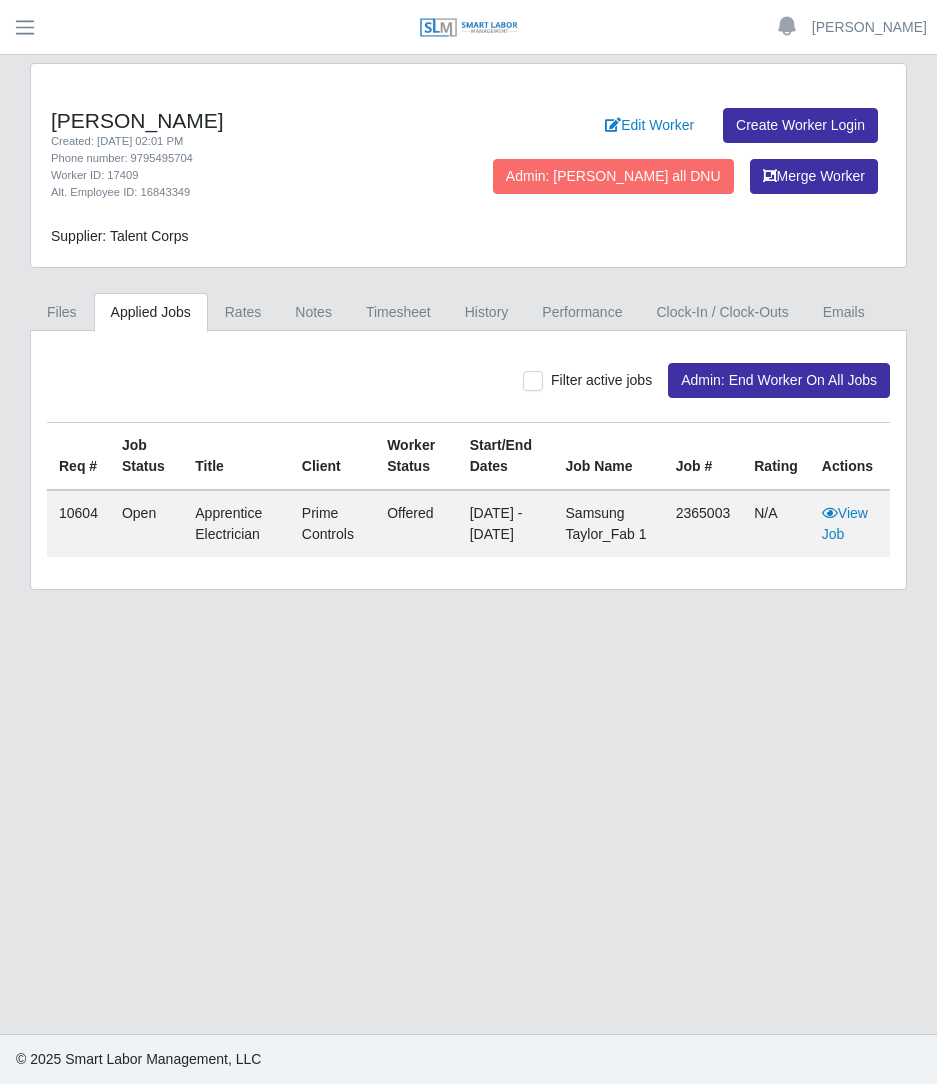 scroll, scrollTop: 0, scrollLeft: 0, axis: both 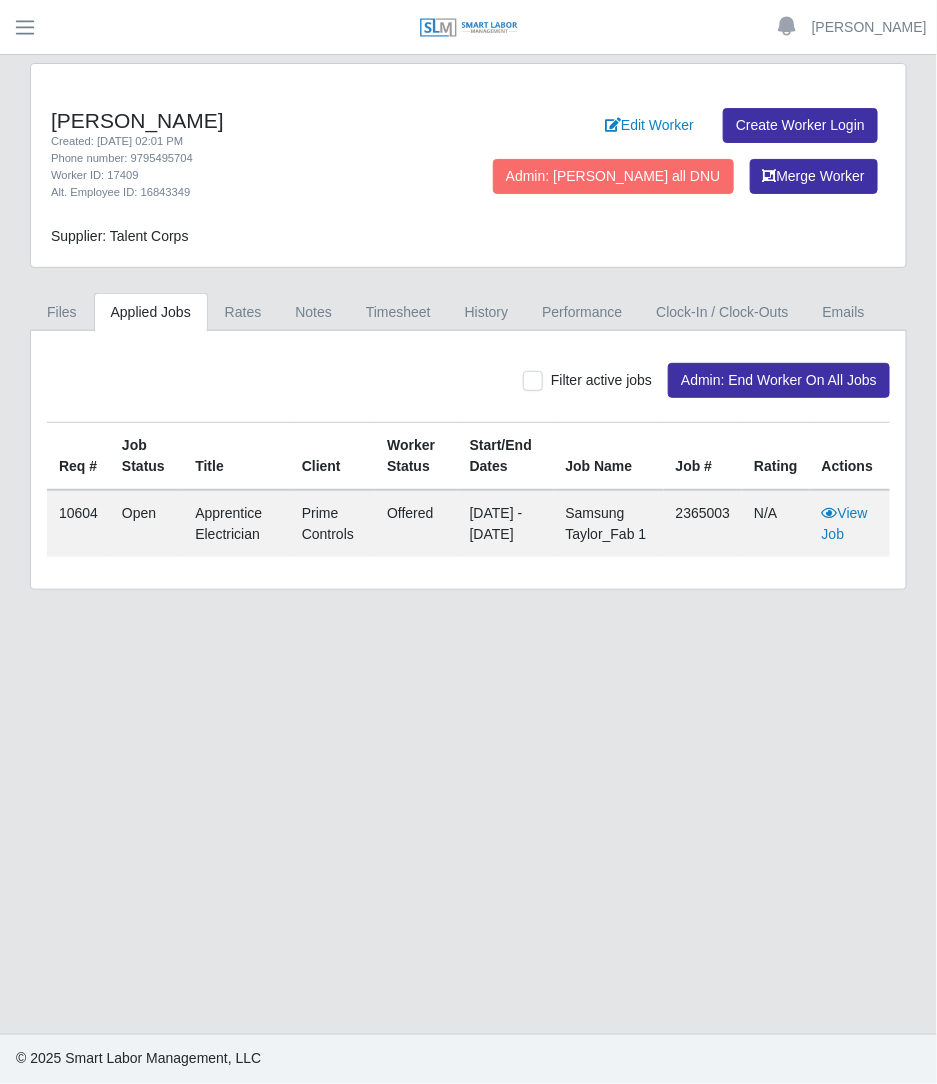 click on "[PERSON_NAME]  Account  Settings Logout" 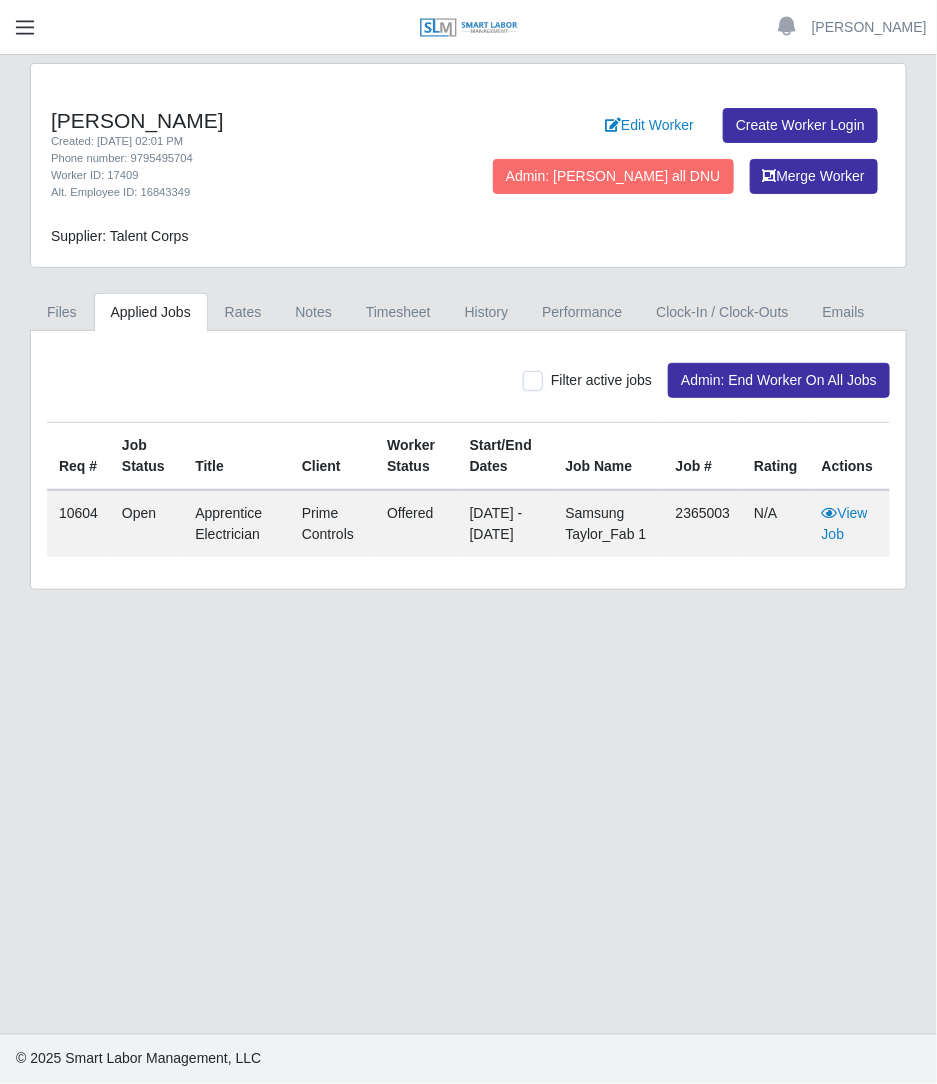 click at bounding box center (25, 27) 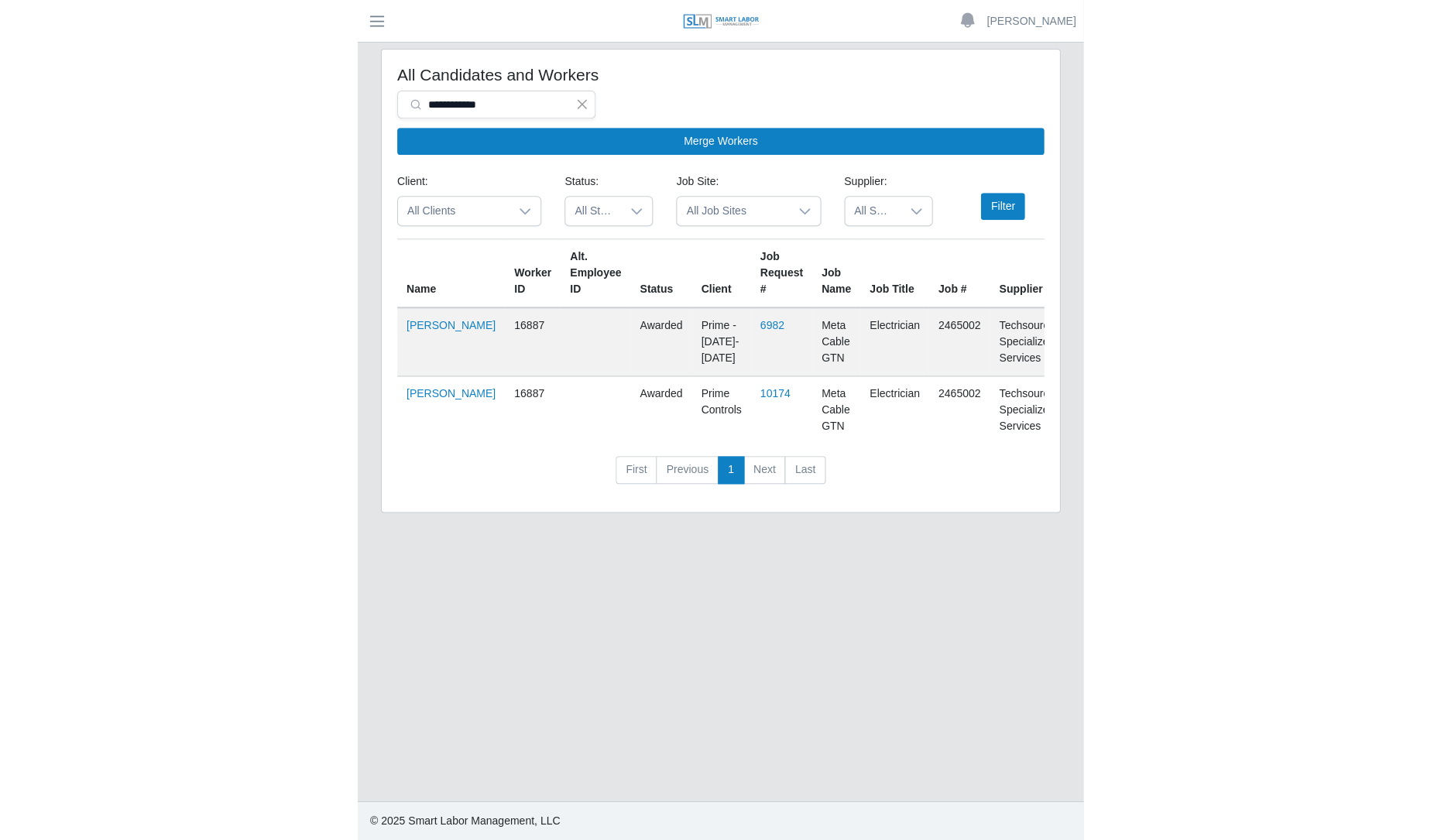 scroll, scrollTop: 0, scrollLeft: 0, axis: both 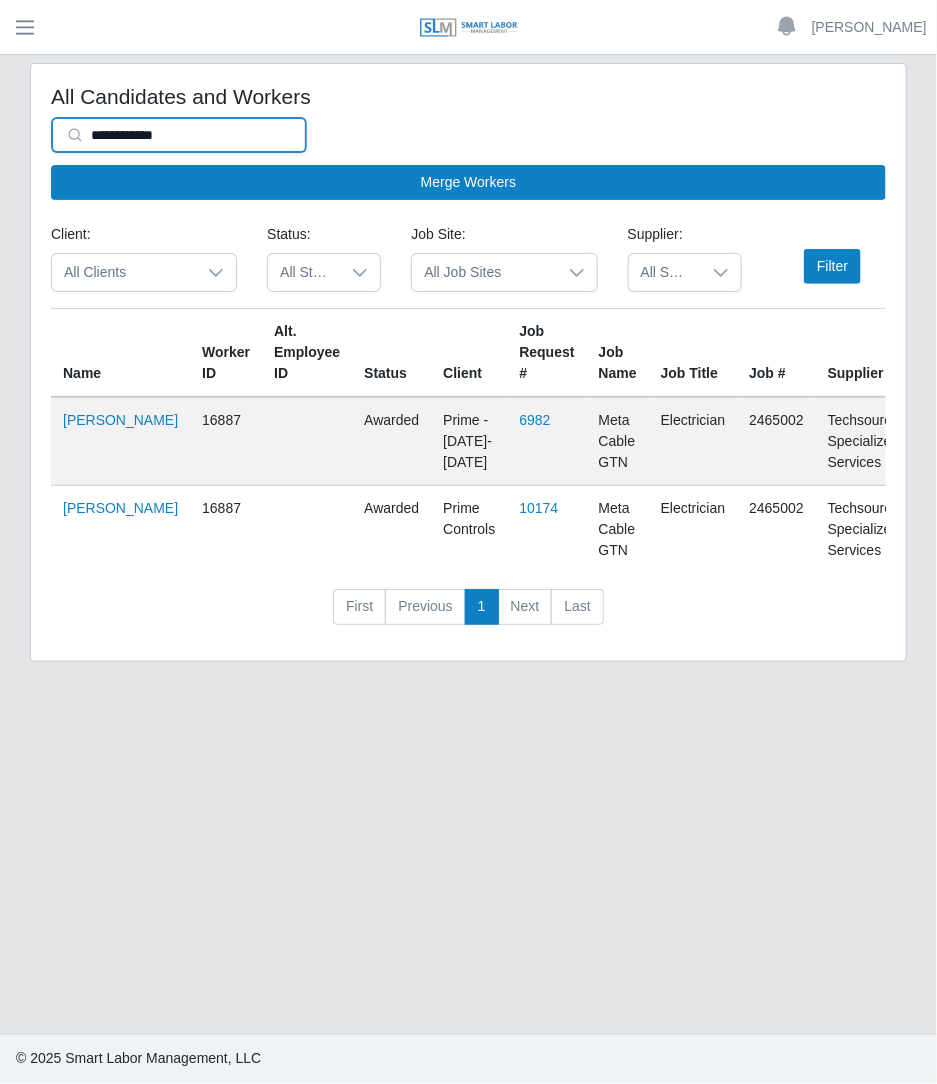 click on "**********" at bounding box center [179, 135] 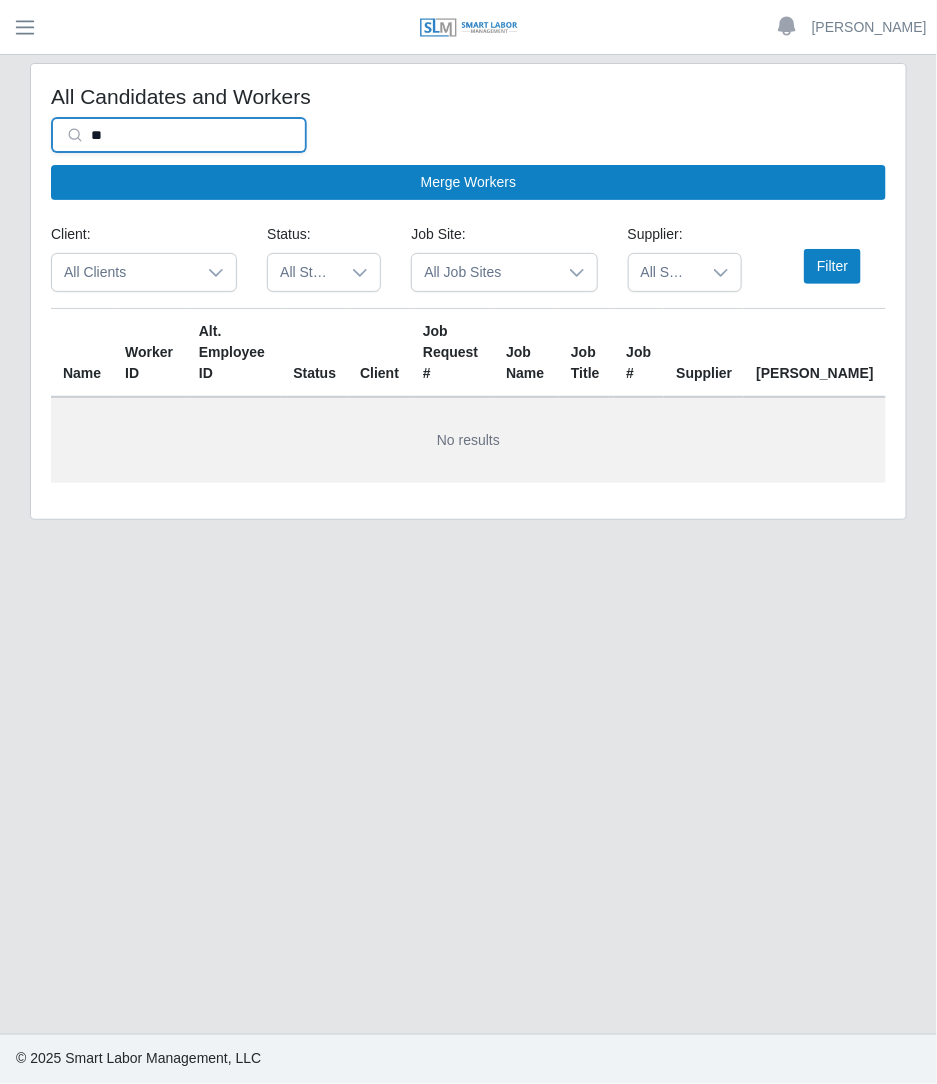 type on "*" 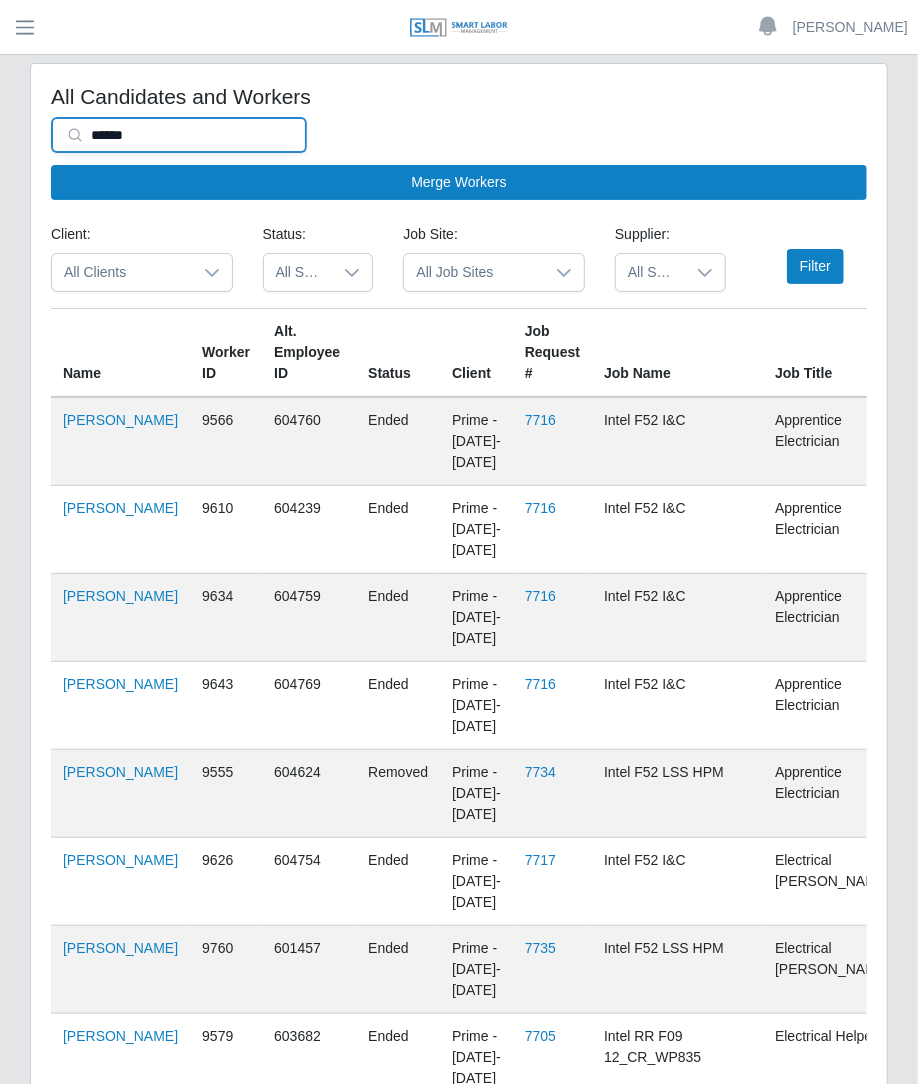 type on "******" 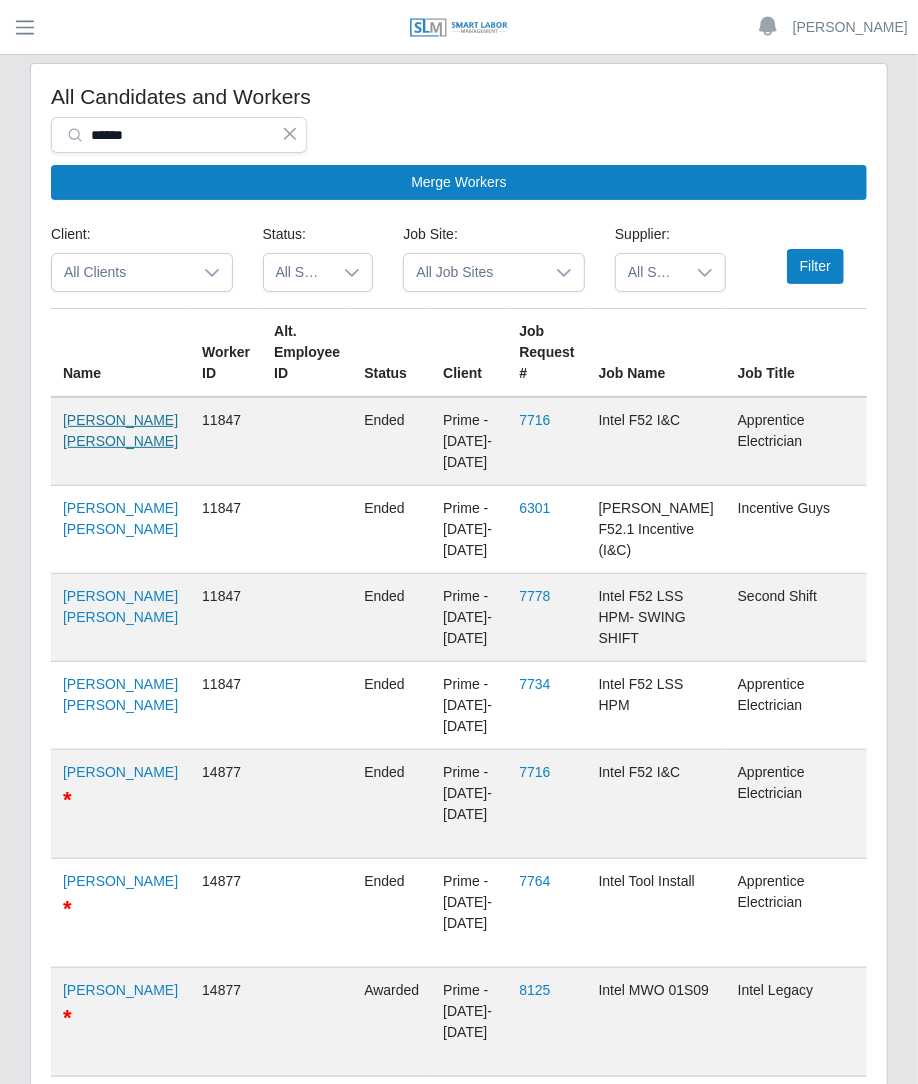 click on "Yander Leon Pumariega" at bounding box center (120, 430) 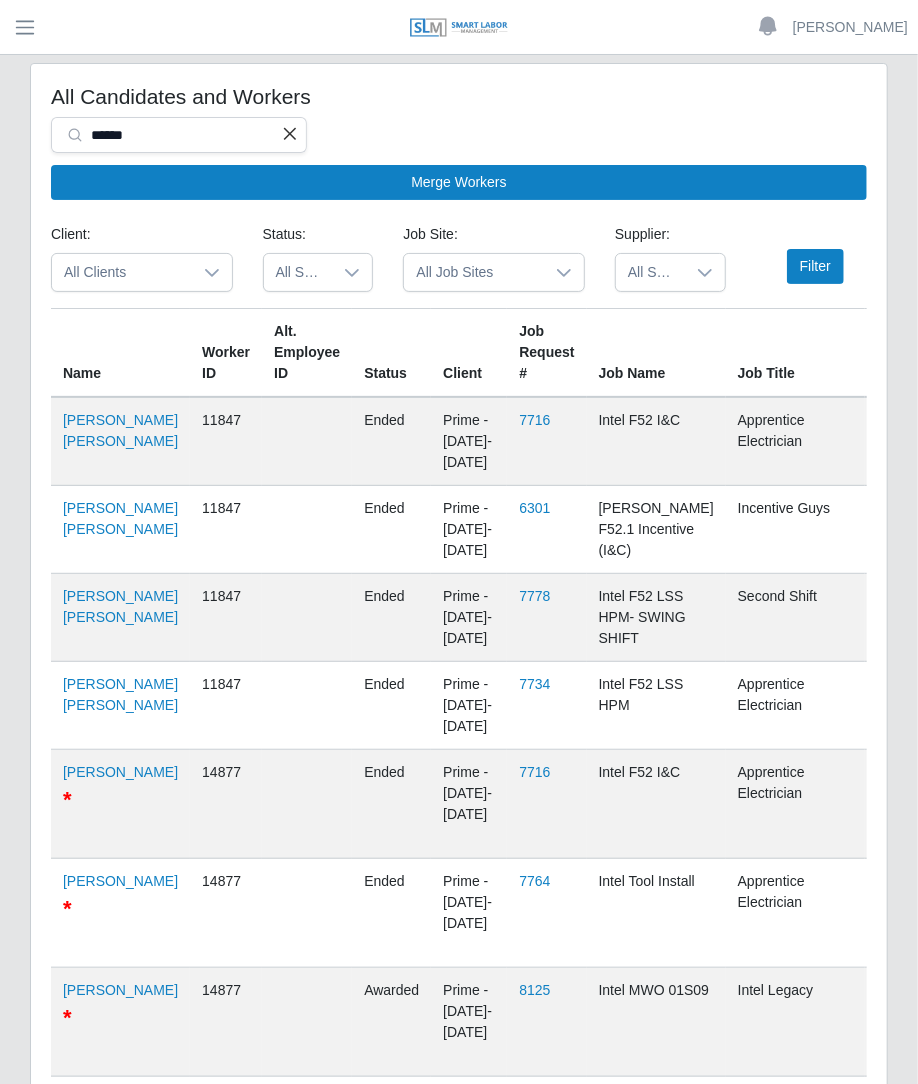 click on "✕" at bounding box center (290, 135) 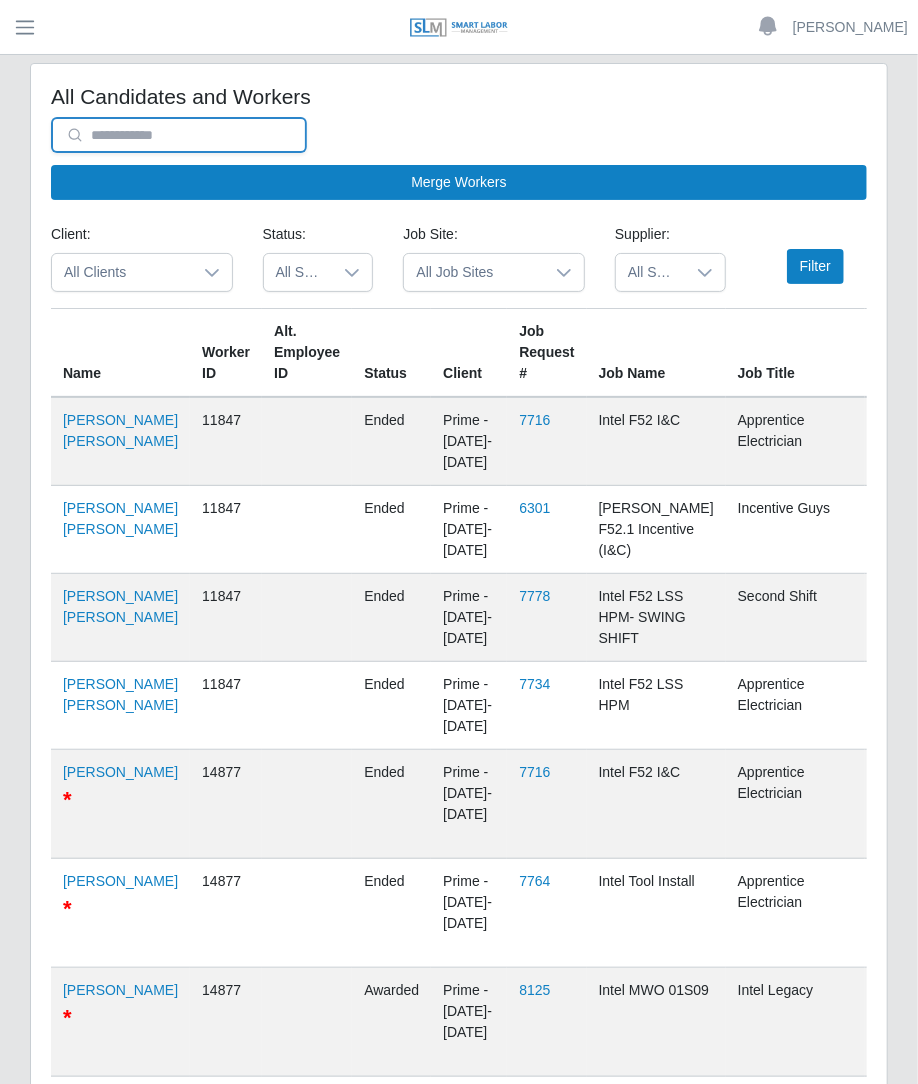 click at bounding box center (179, 135) 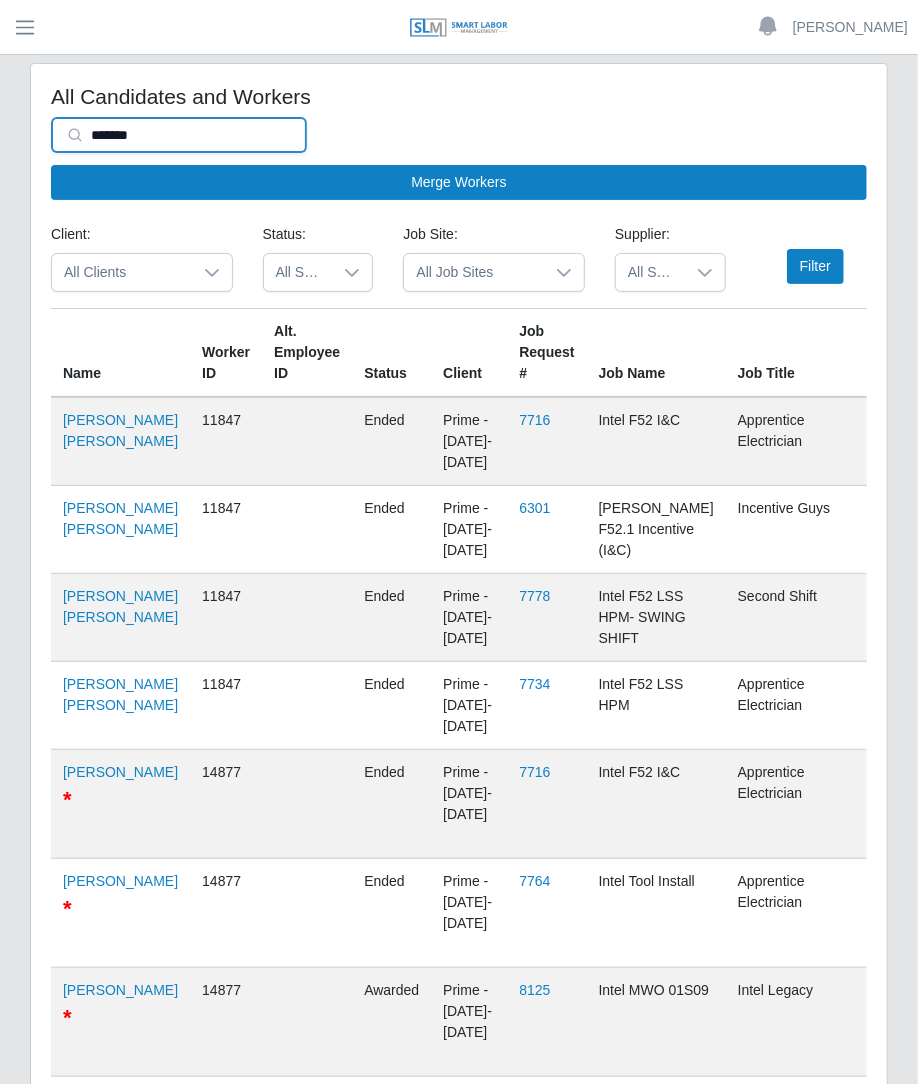 type on "*******" 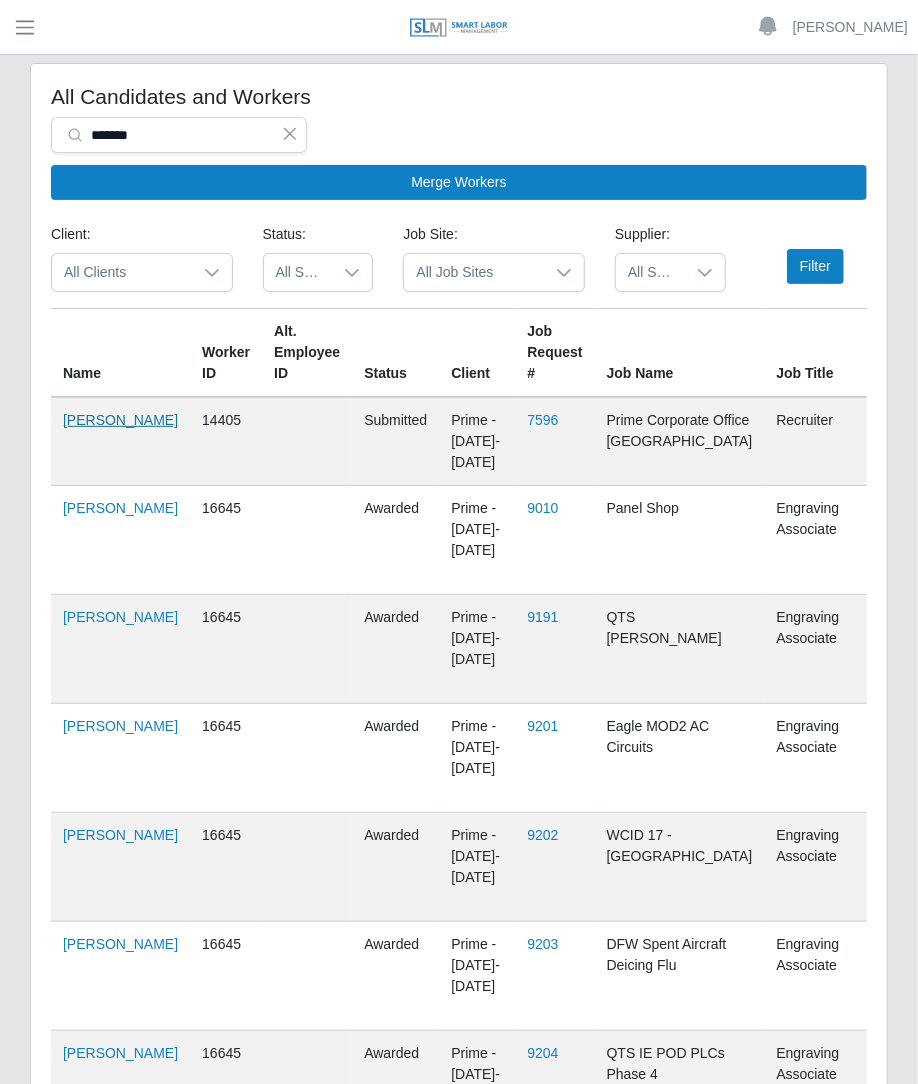 click on "Michael Coleman" at bounding box center (120, 420) 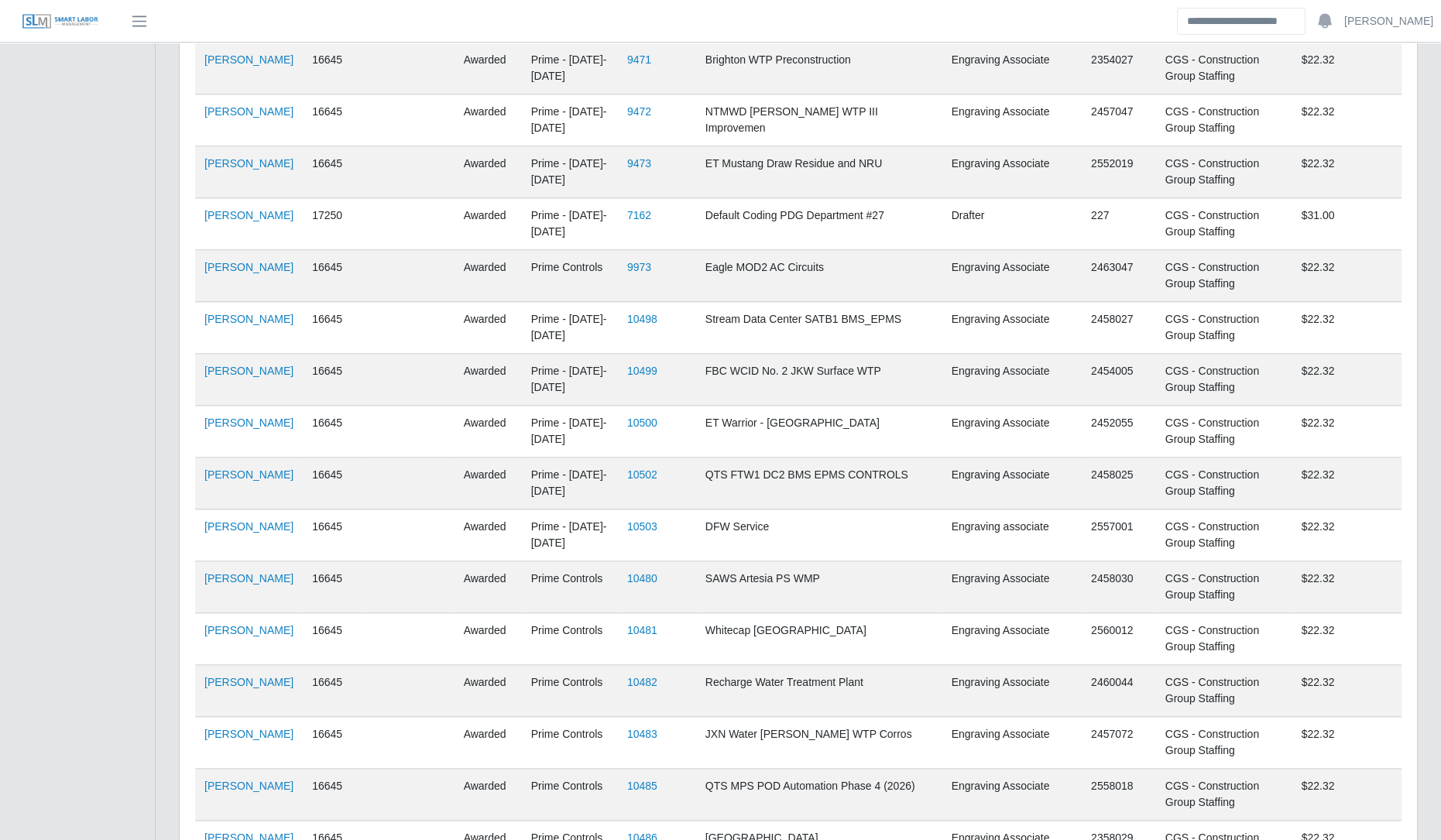 scroll, scrollTop: 2469, scrollLeft: 0, axis: vertical 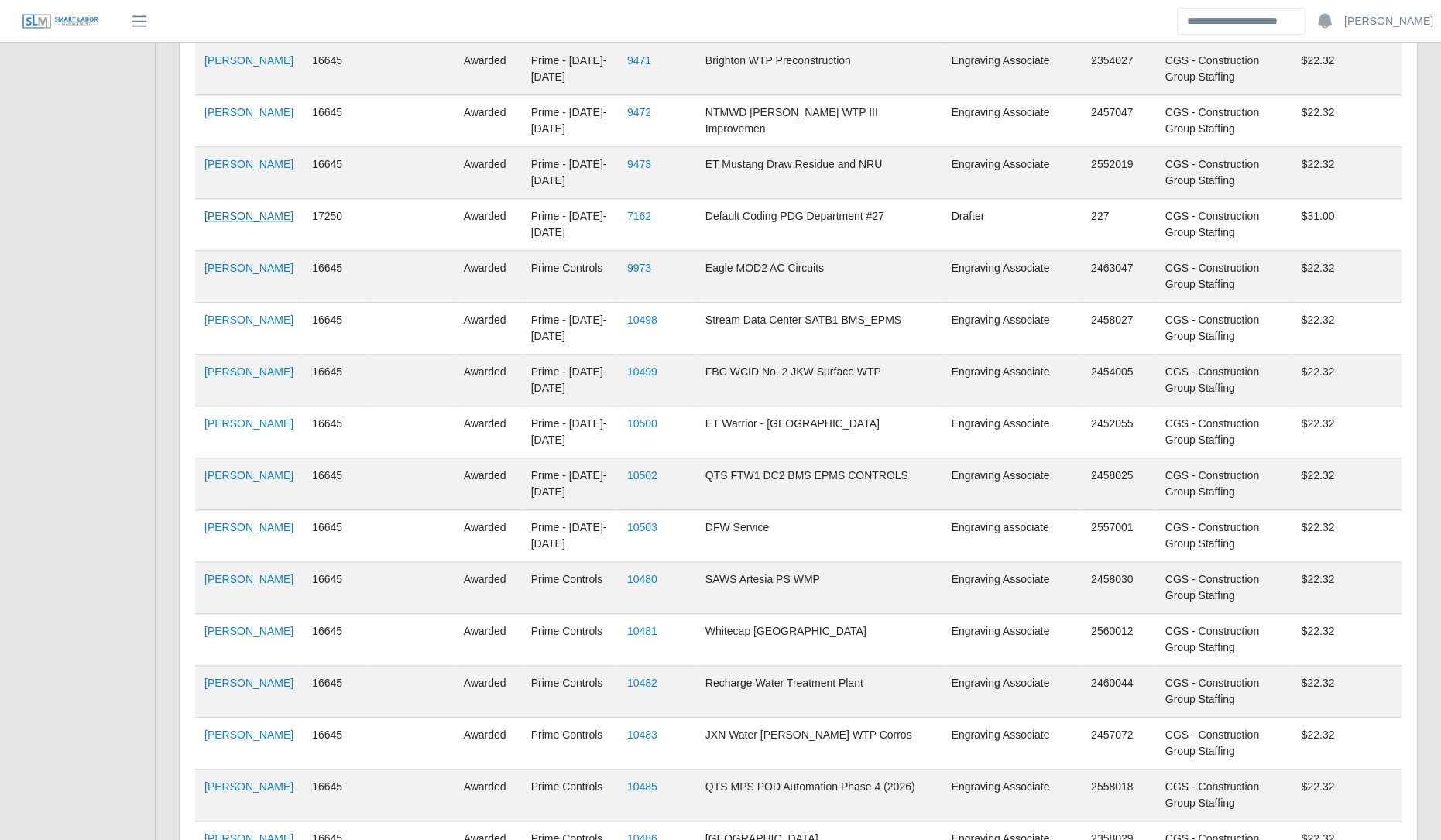 click on "Coleman Wagner" at bounding box center (249, 216) 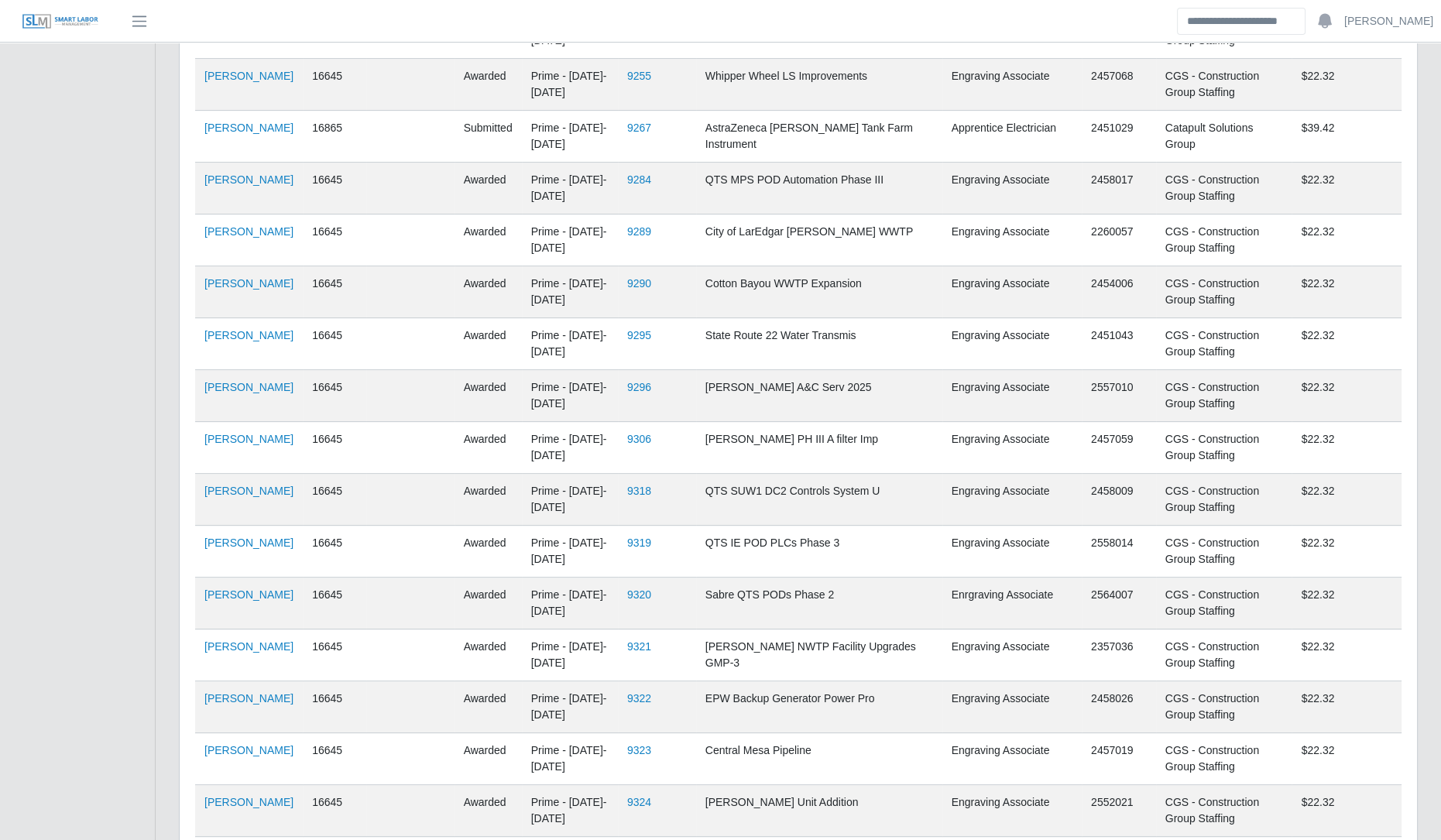 scroll, scrollTop: 0, scrollLeft: 0, axis: both 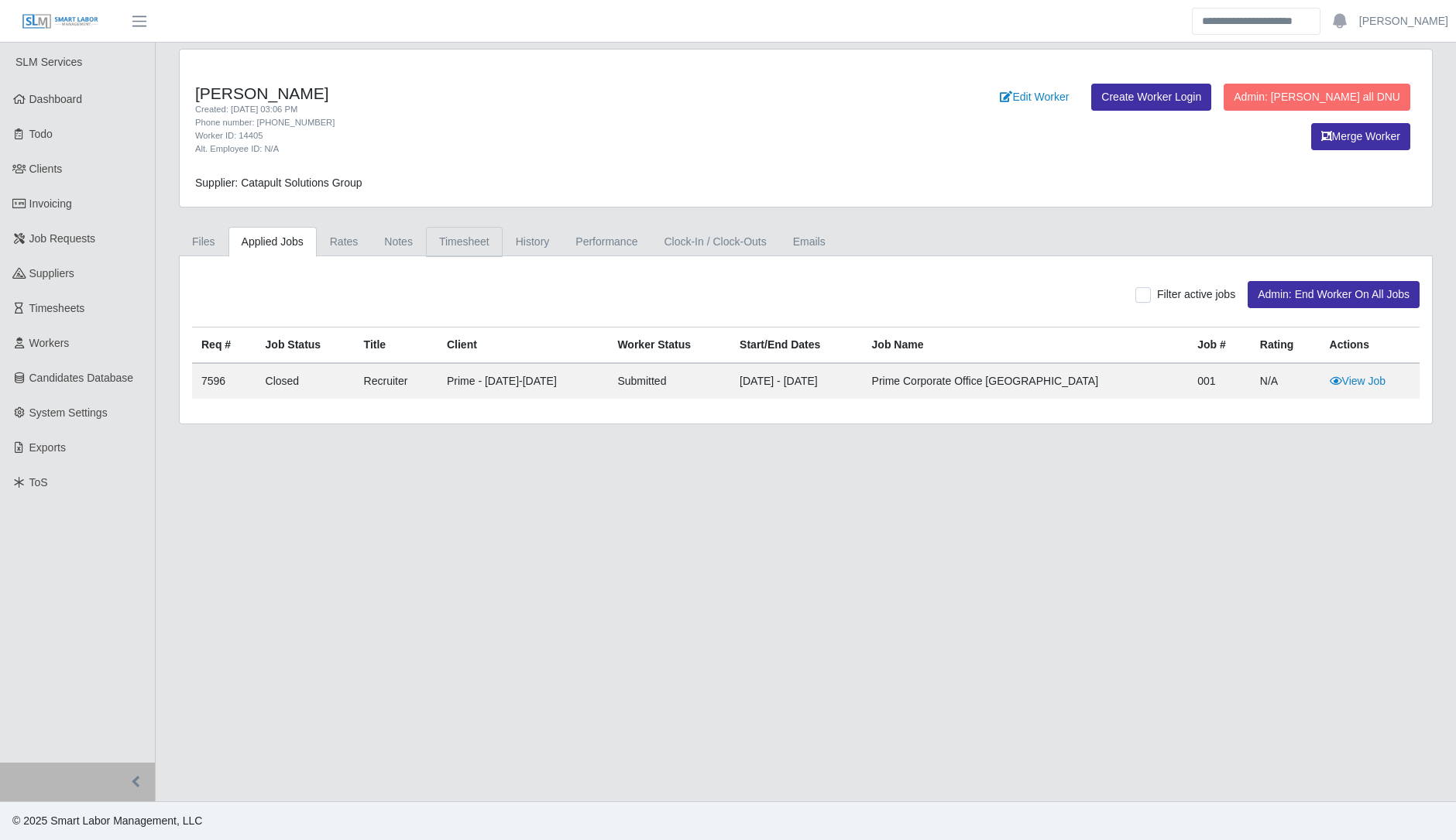 click on "Timesheet" at bounding box center [464, 242] 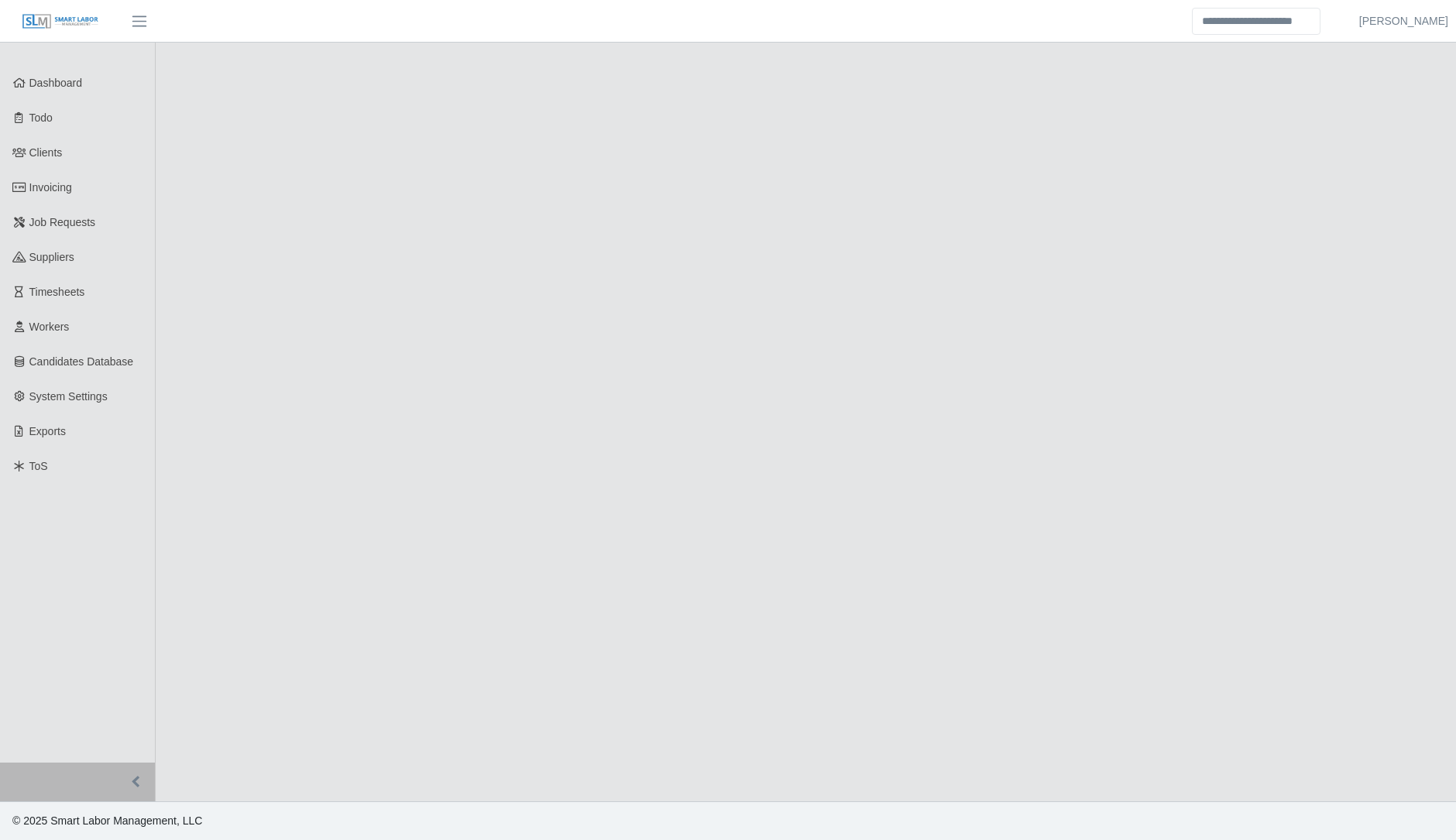 scroll, scrollTop: 0, scrollLeft: 0, axis: both 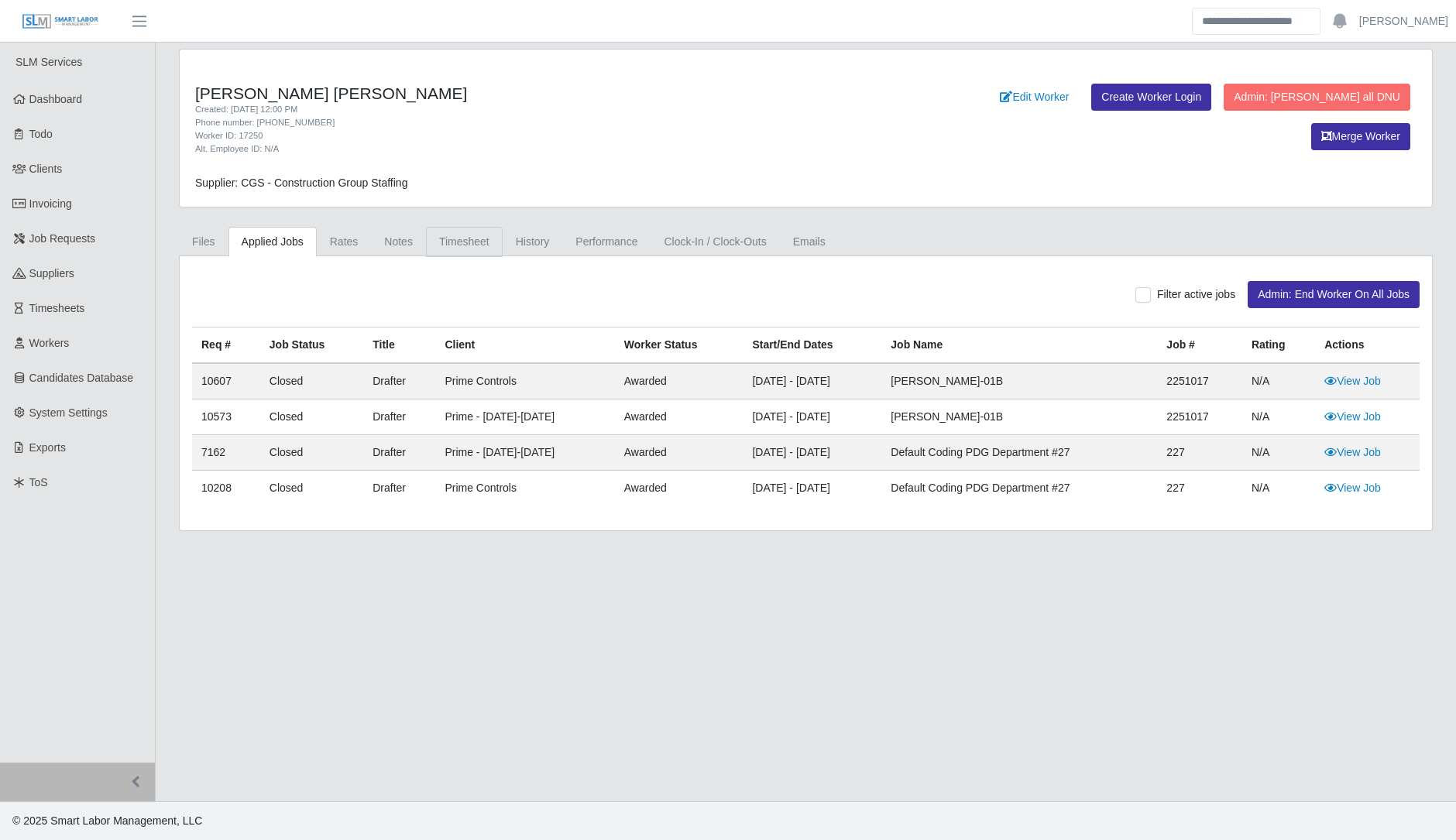 click on "Timesheet" at bounding box center [464, 242] 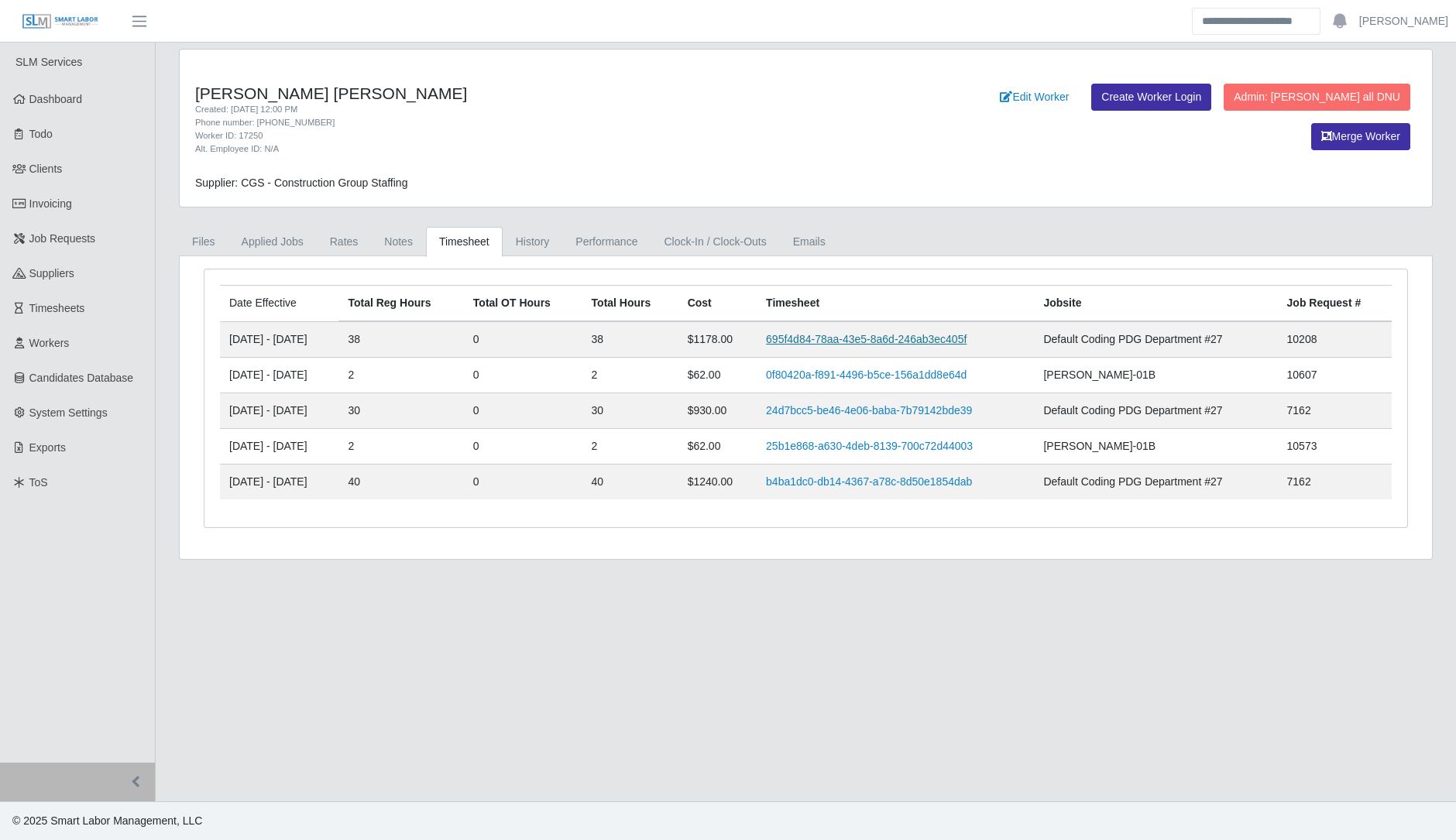 click on "695f4d84-78aa-43e5-8a6d-246ab3ec405f" at bounding box center (866, 339) 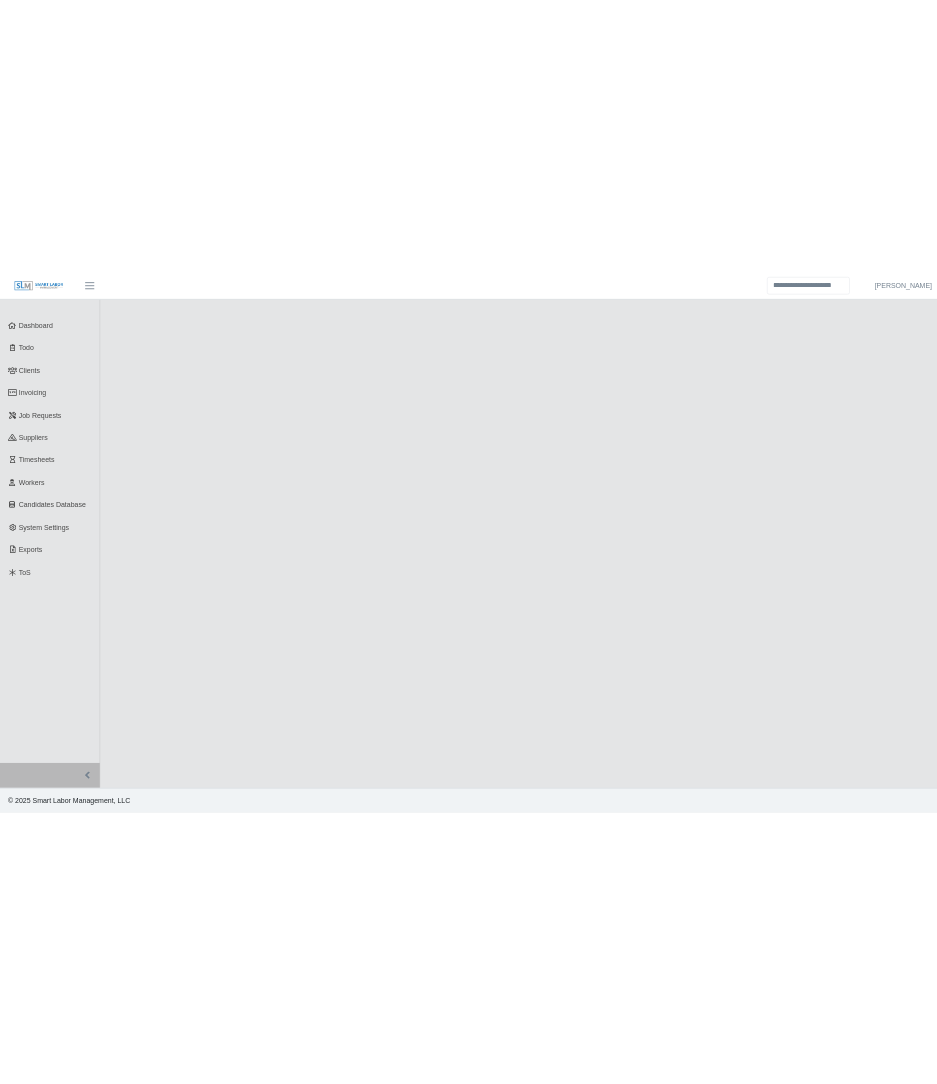scroll, scrollTop: 0, scrollLeft: 0, axis: both 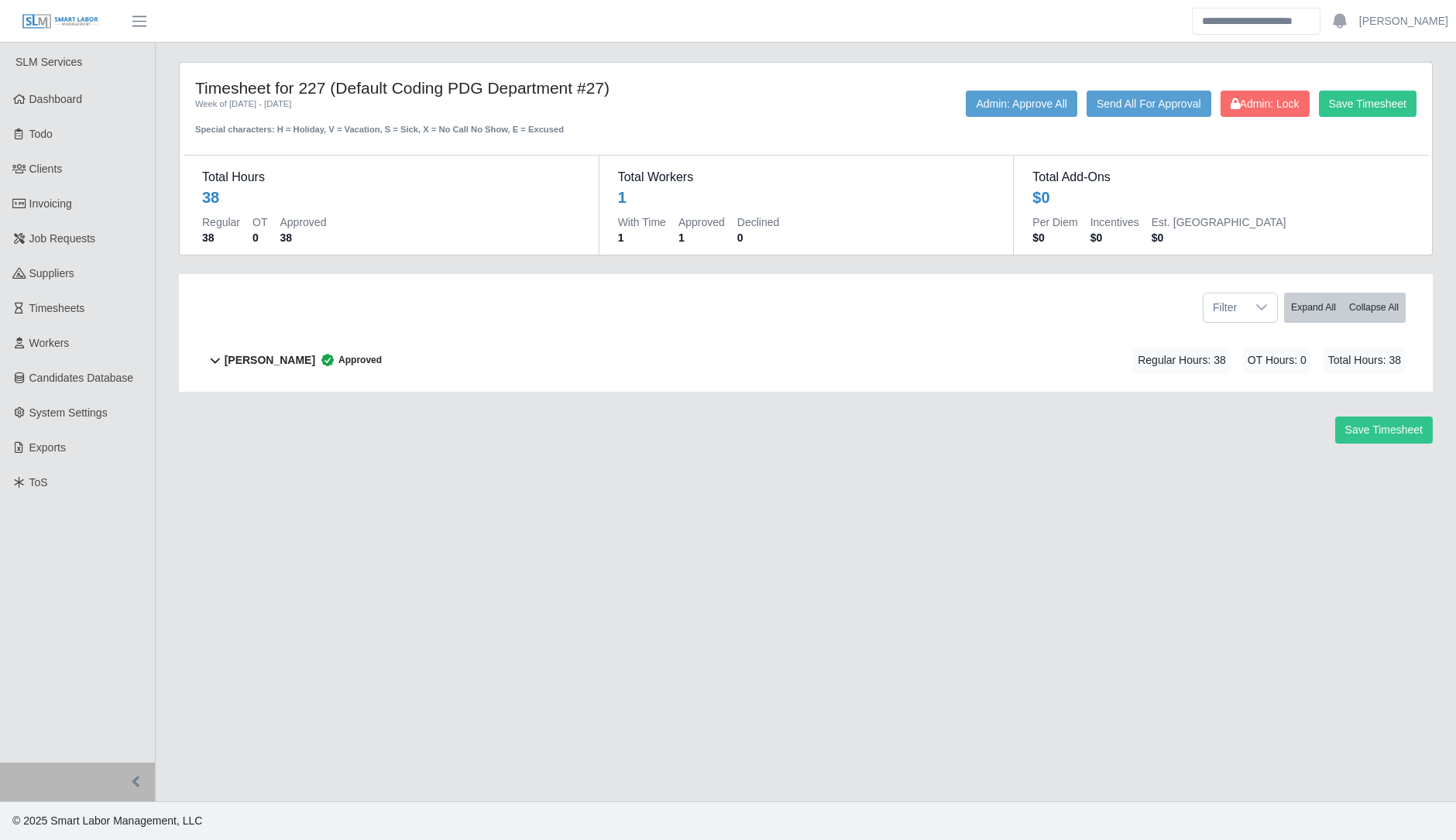 click on "[PERSON_NAME]        Approved
Regular Hours: 38   OT Hours: 0   Total Hours: 38" 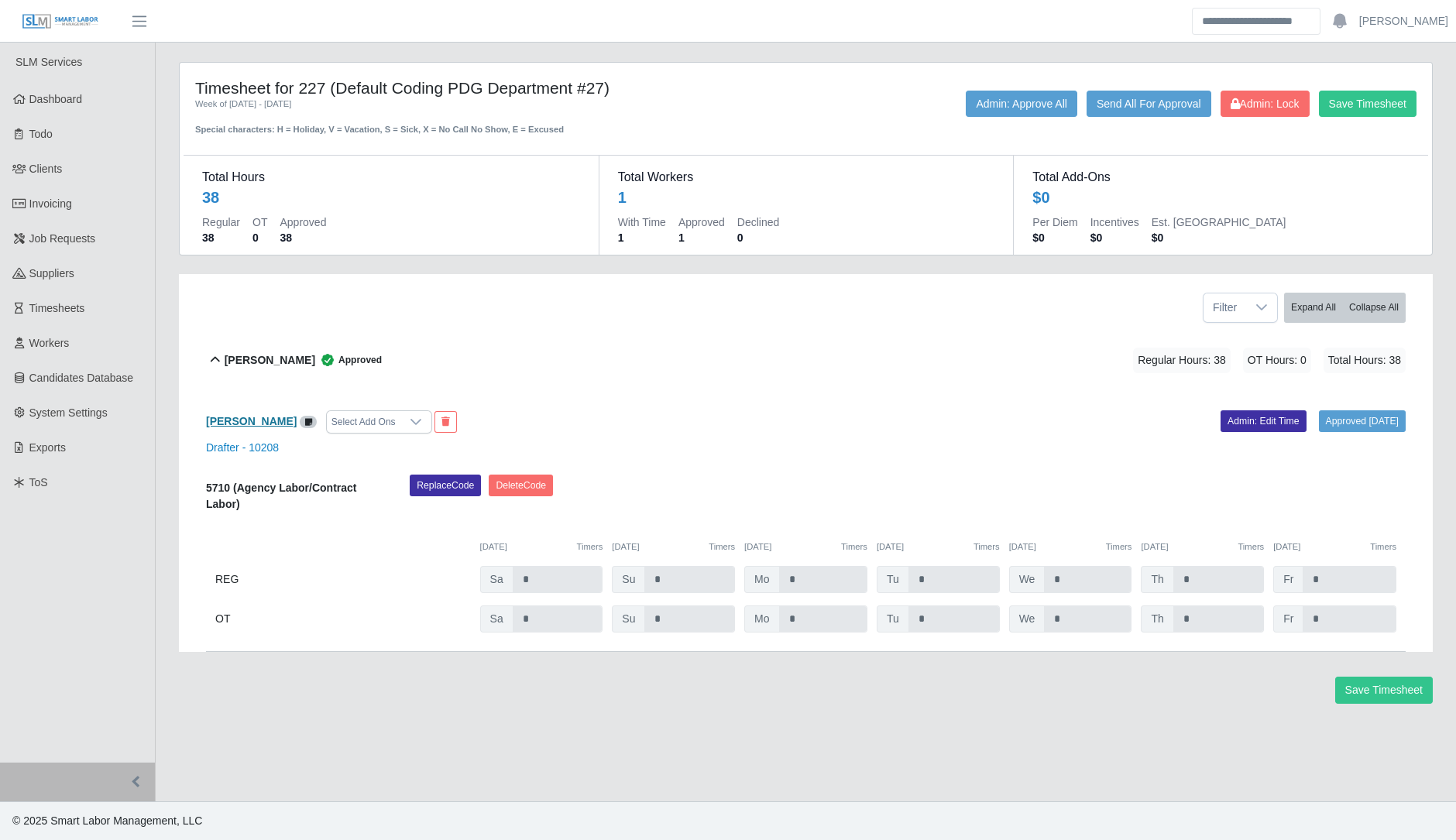 click on "[PERSON_NAME]" at bounding box center [251, 421] 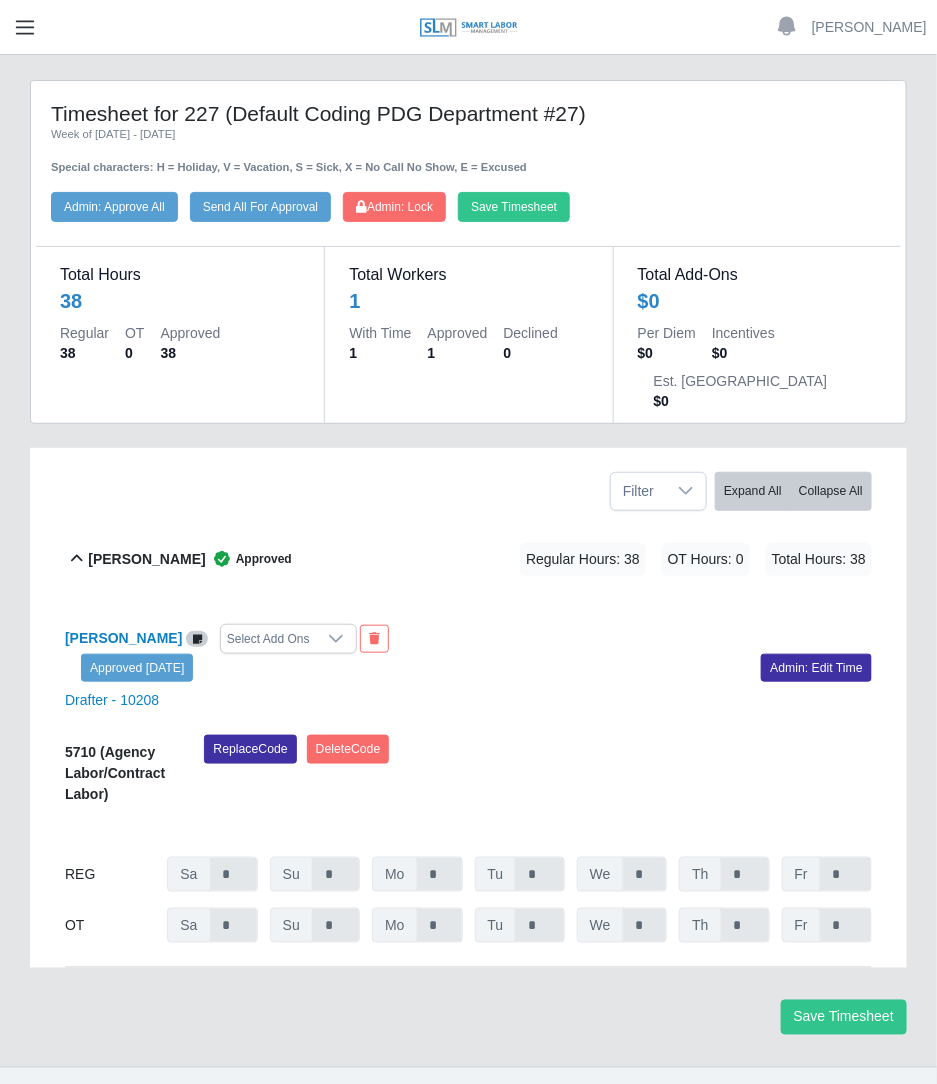 click at bounding box center [25, 27] 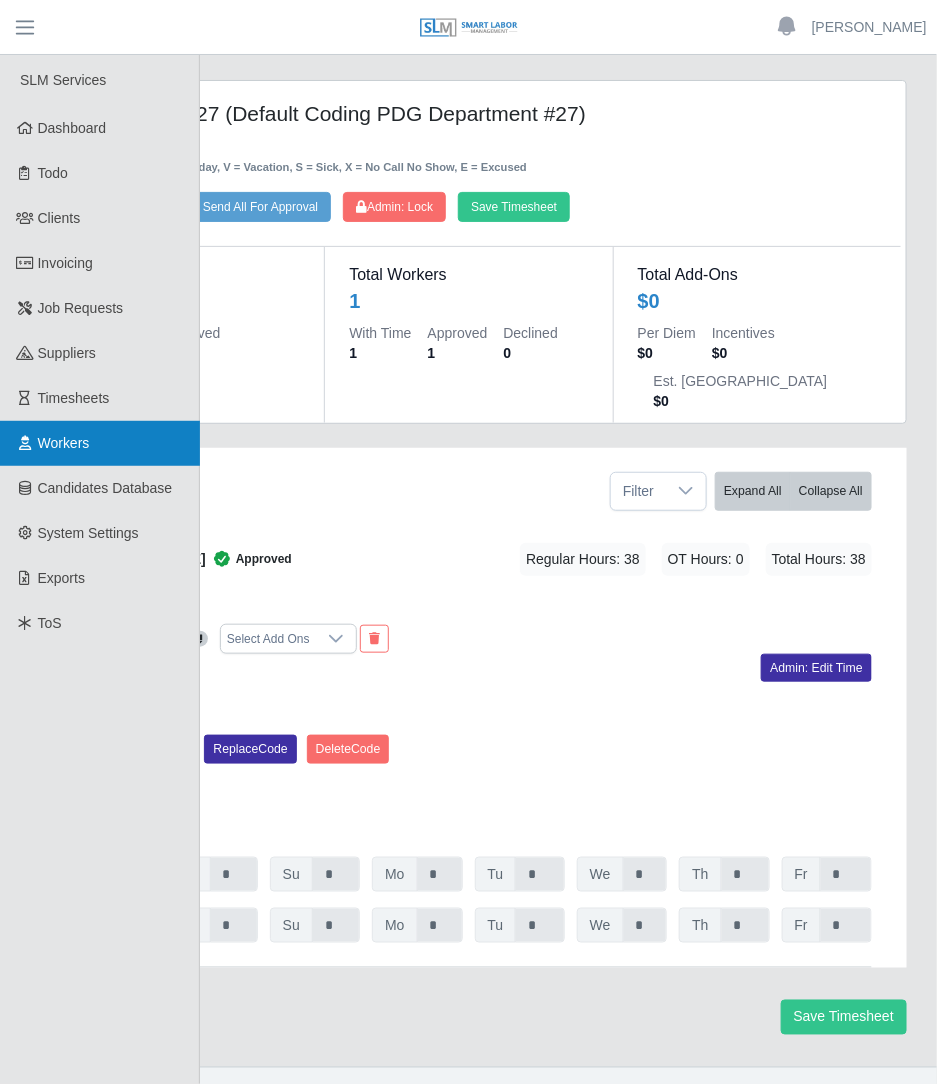 click on "Workers" at bounding box center [100, 443] 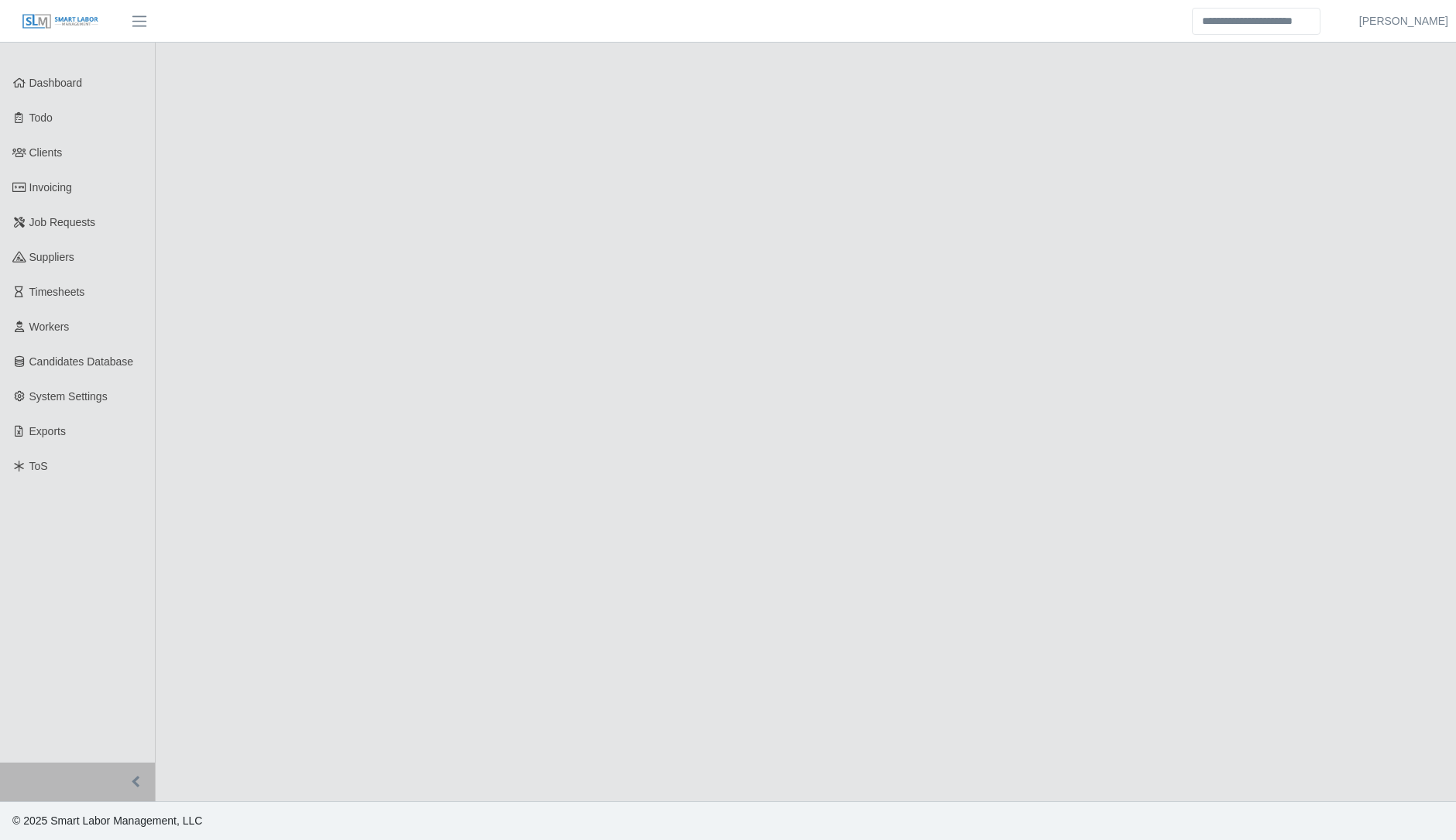 scroll, scrollTop: 0, scrollLeft: 0, axis: both 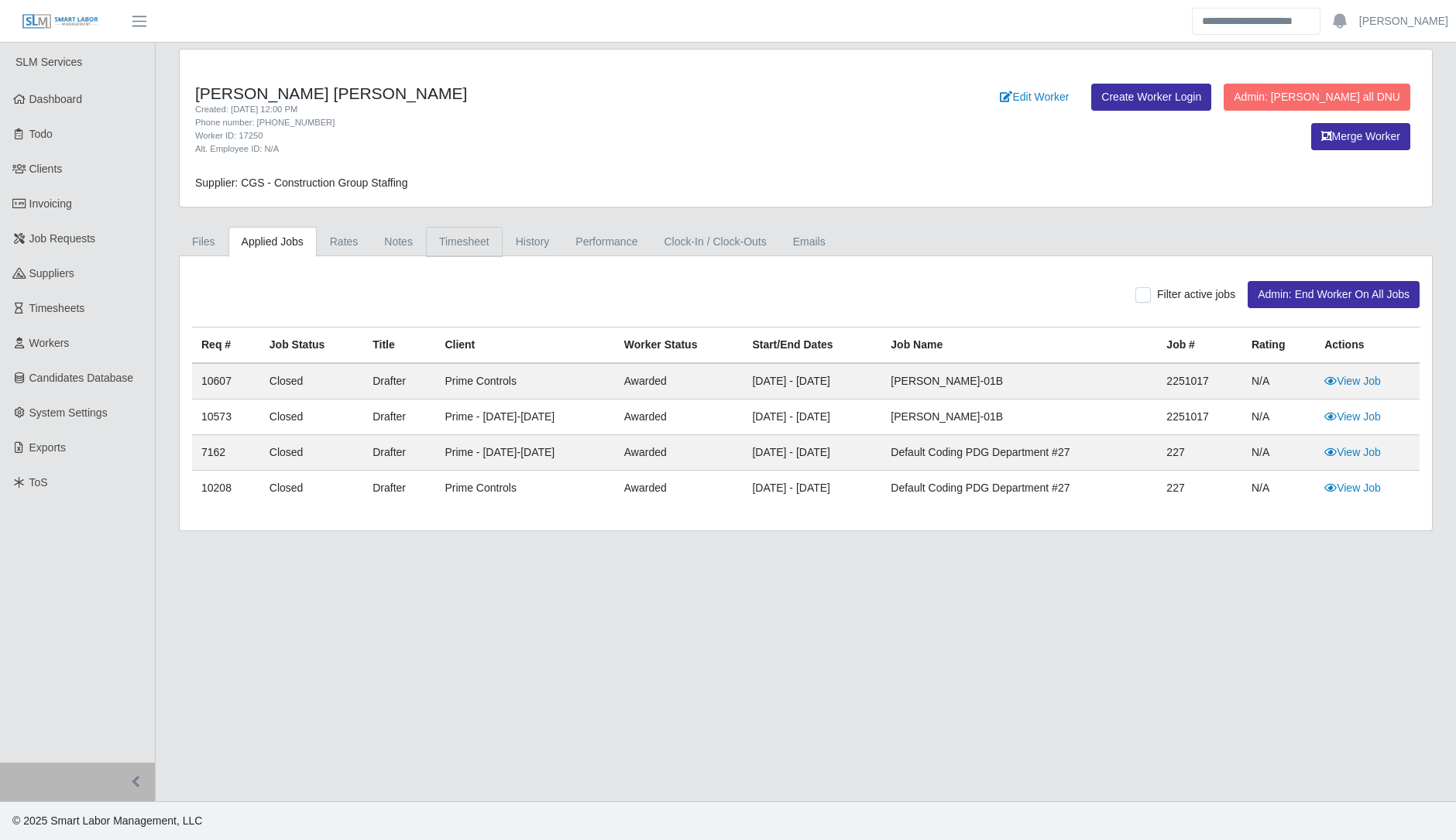 click on "Timesheet" at bounding box center [464, 242] 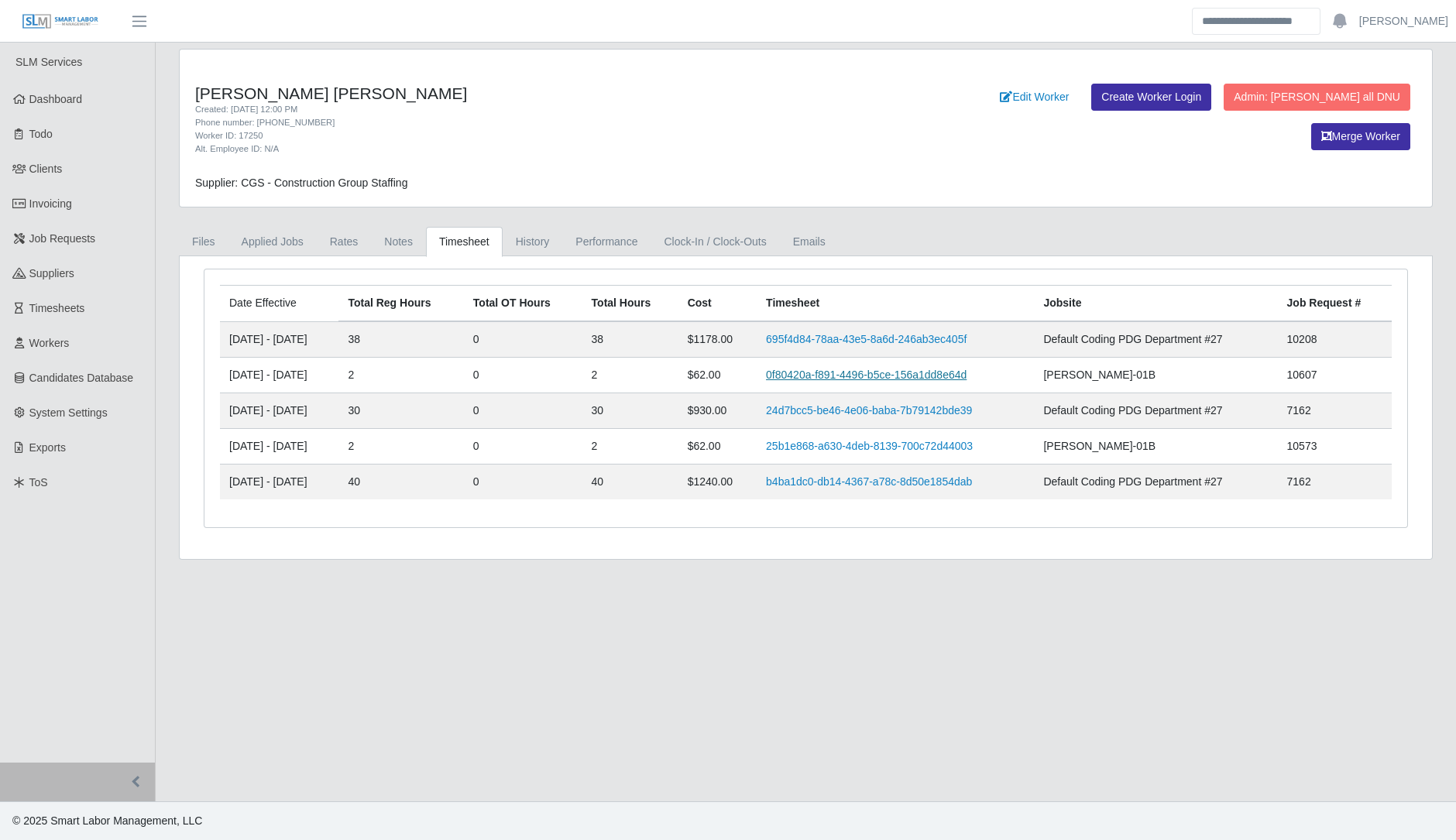 click on "0f80420a-f891-4496-b5ce-156a1dd8e64d" at bounding box center [866, 375] 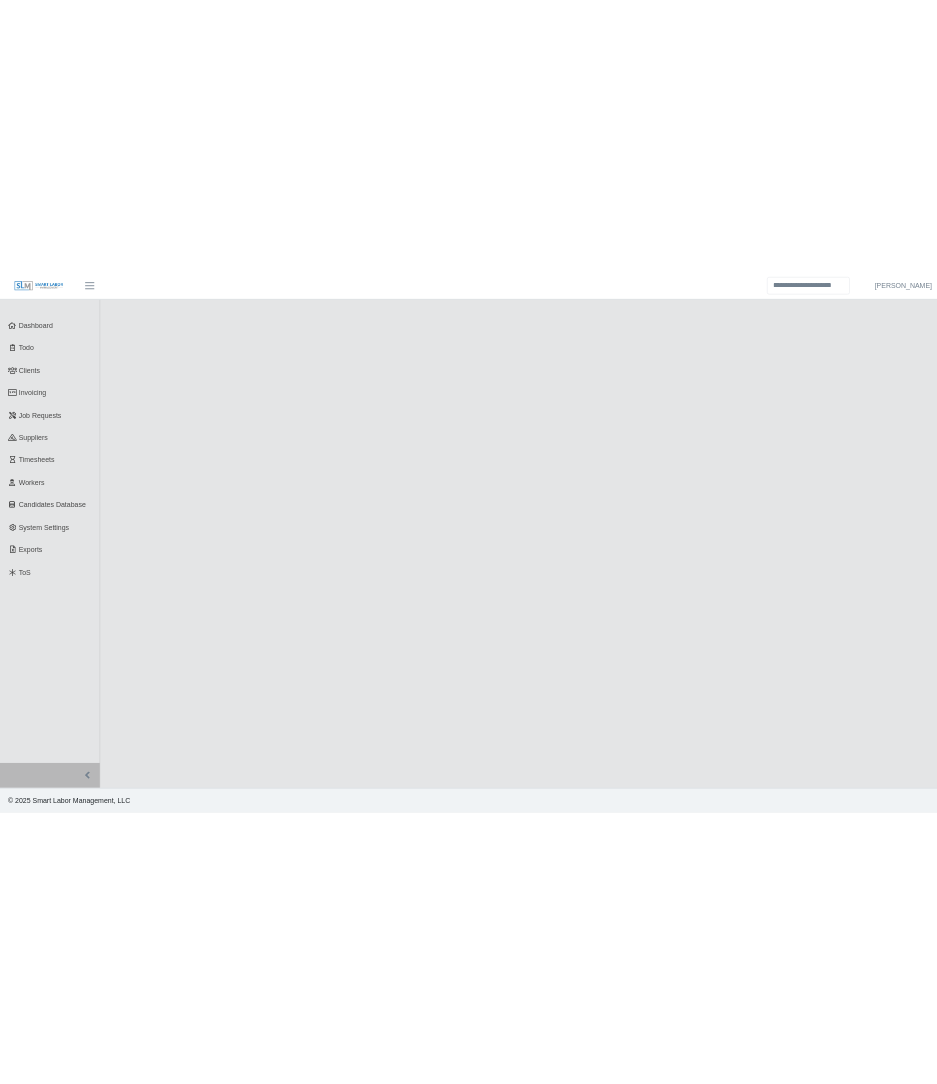 scroll, scrollTop: 0, scrollLeft: 0, axis: both 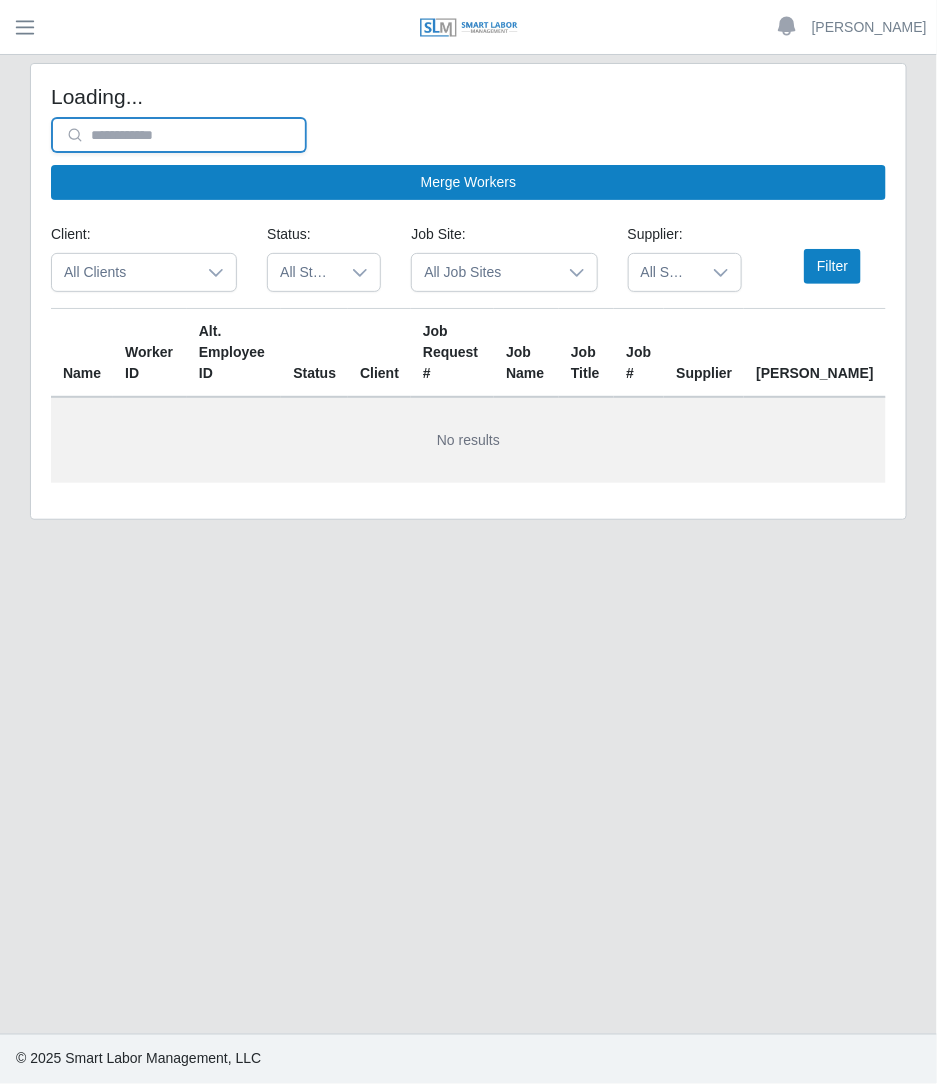 click at bounding box center [179, 135] 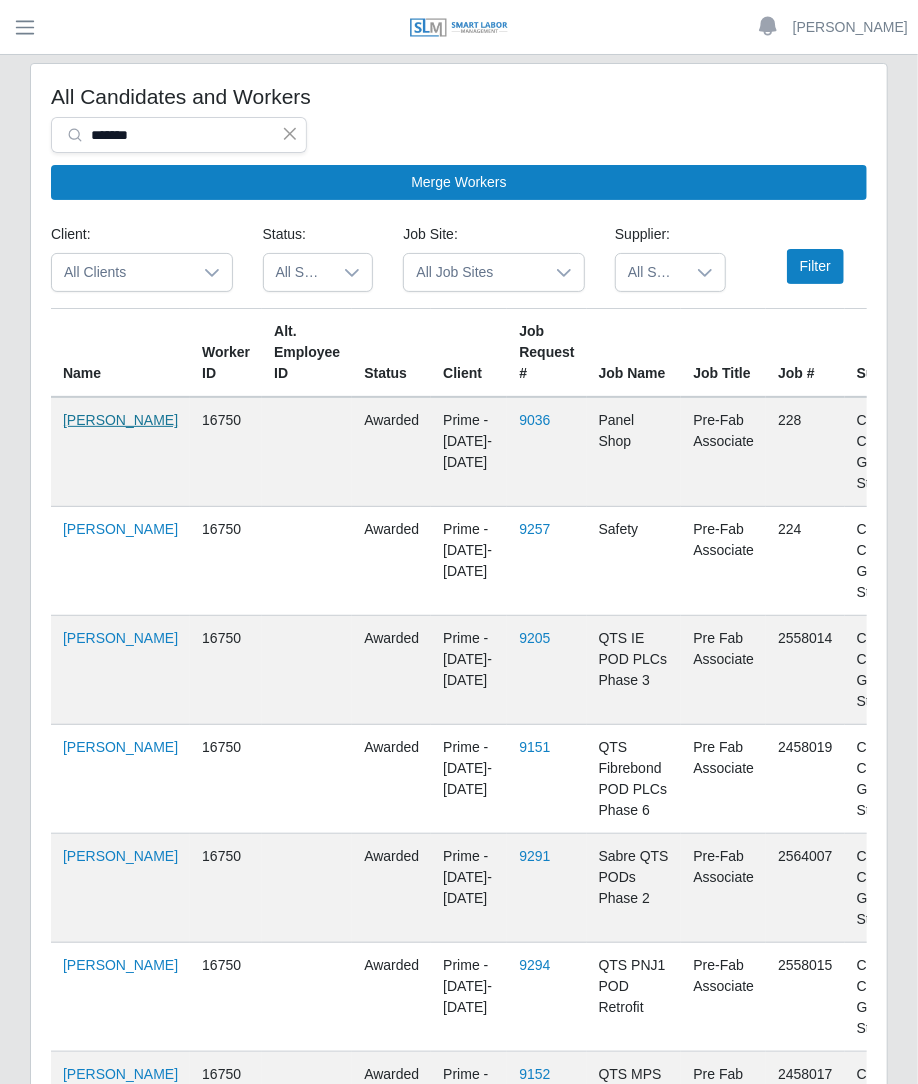 click on "Kim Douangchampa" at bounding box center (120, 420) 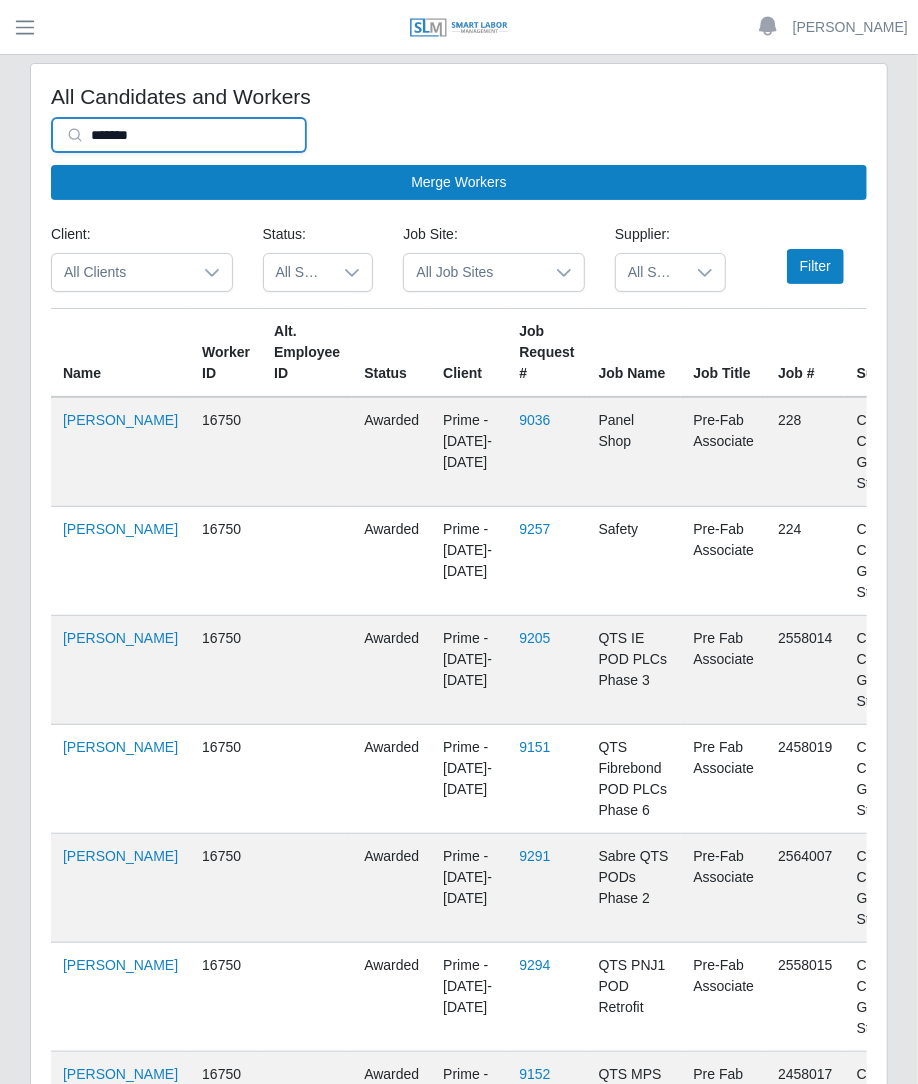 click on "*******" at bounding box center [179, 135] 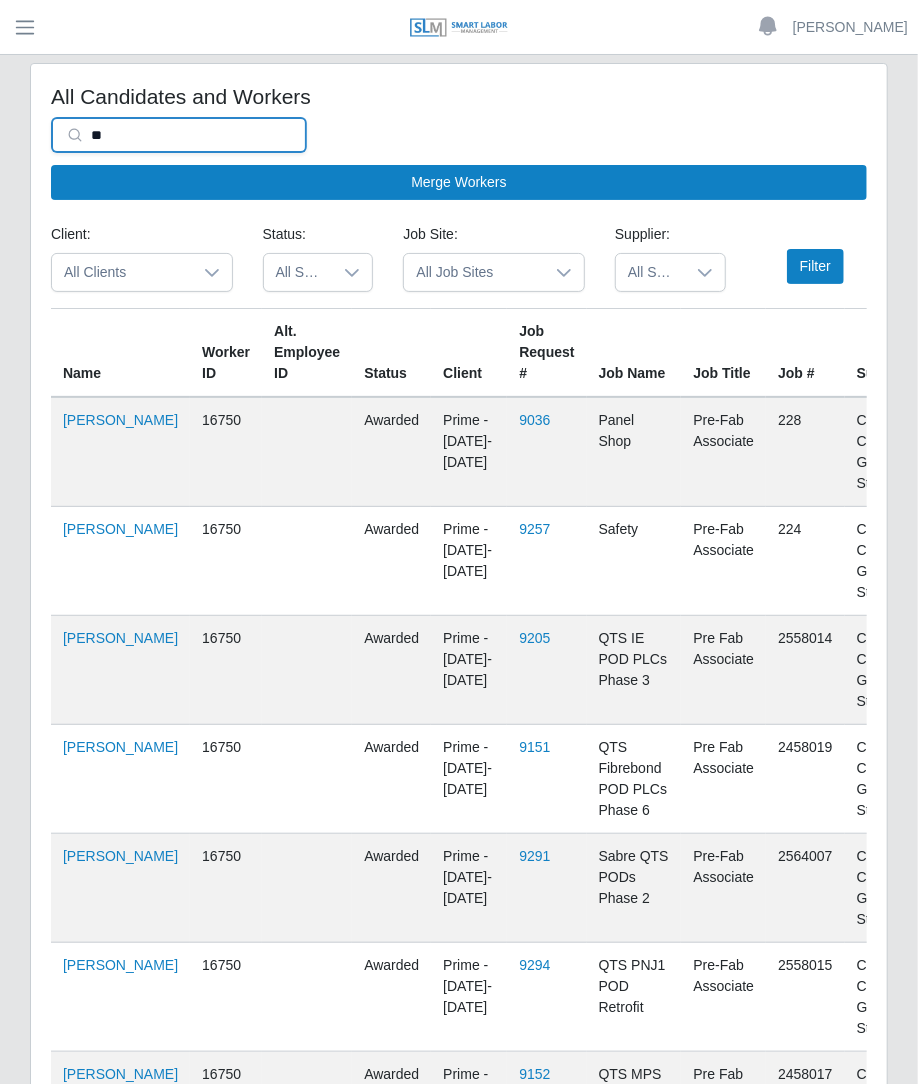 type on "*" 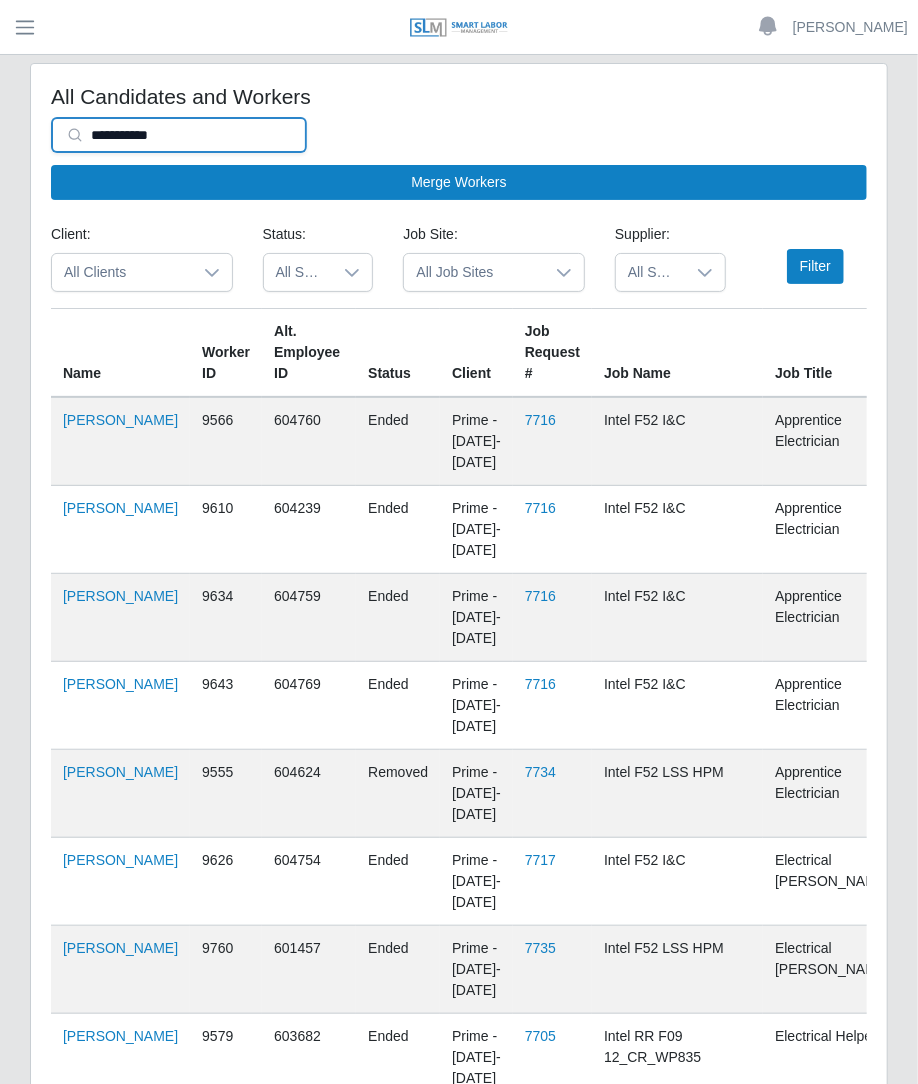 type on "**********" 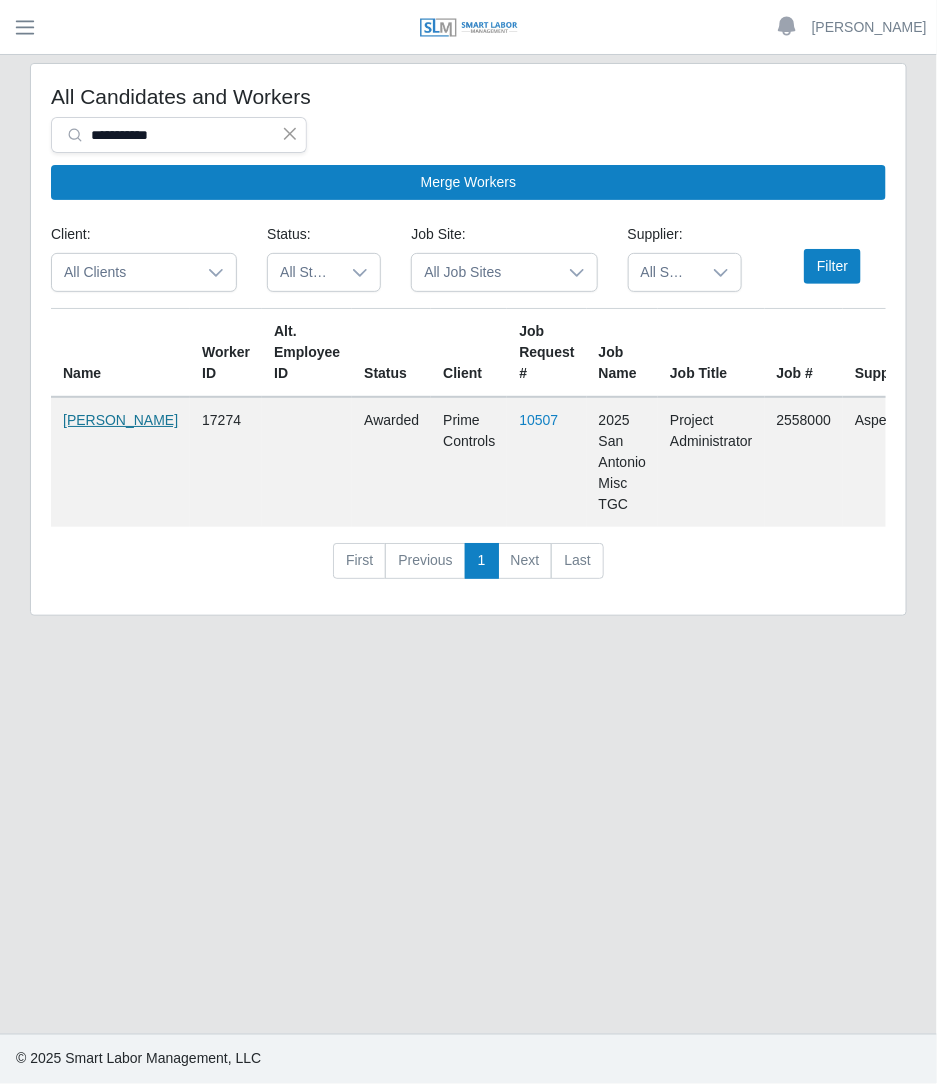 click on "Laura Smith" at bounding box center [120, 420] 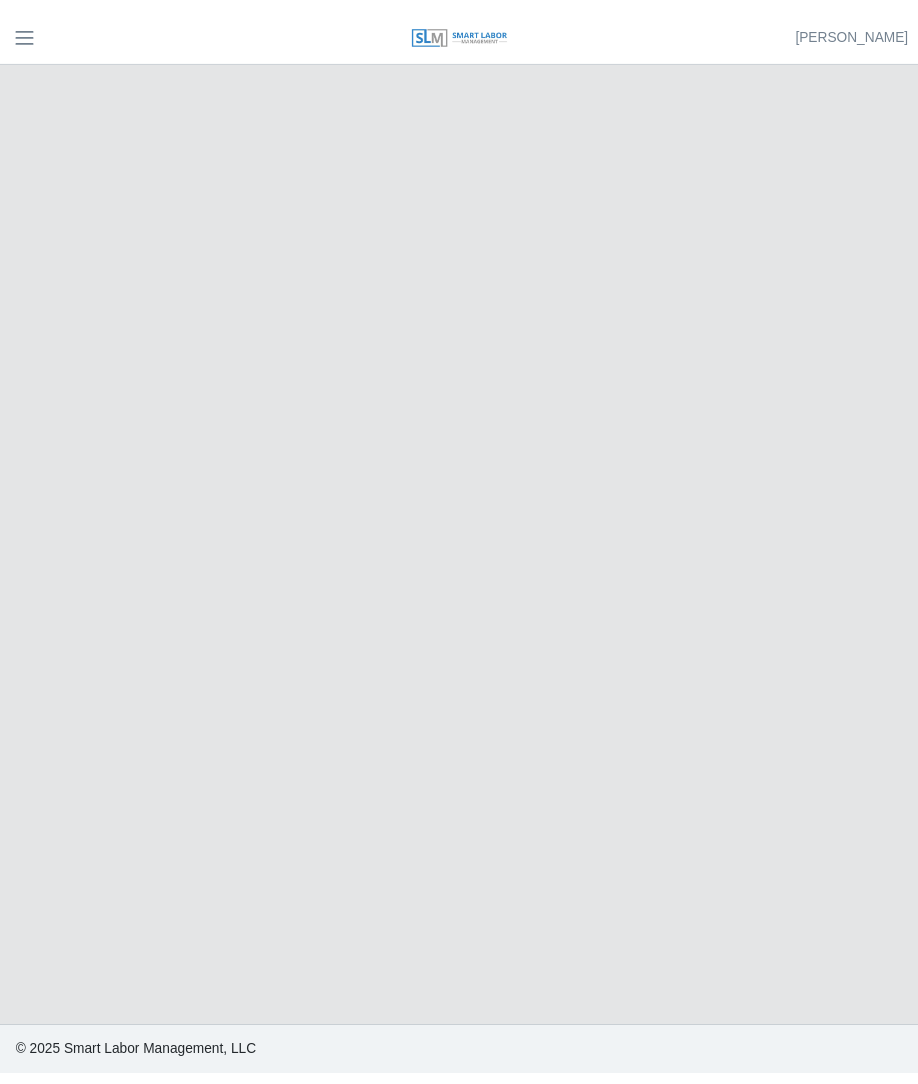scroll, scrollTop: 0, scrollLeft: 0, axis: both 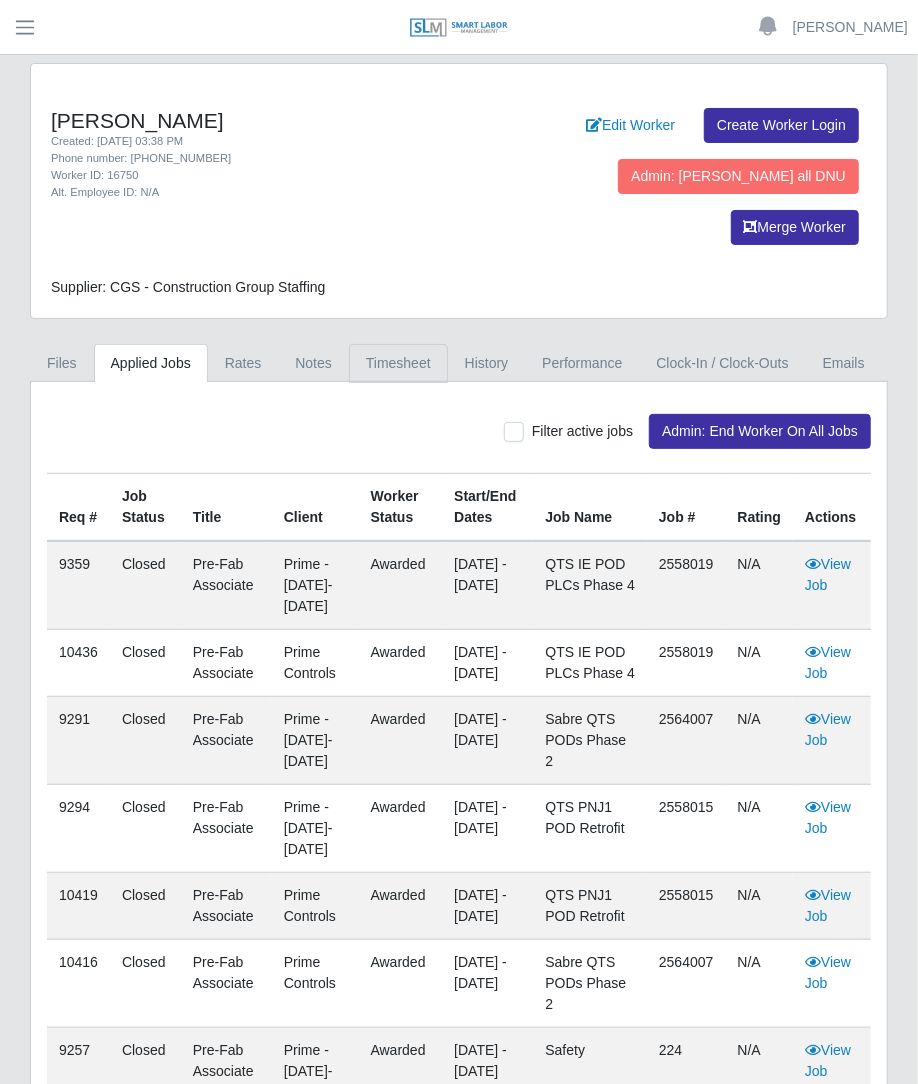 click on "Timesheet" at bounding box center [398, 363] 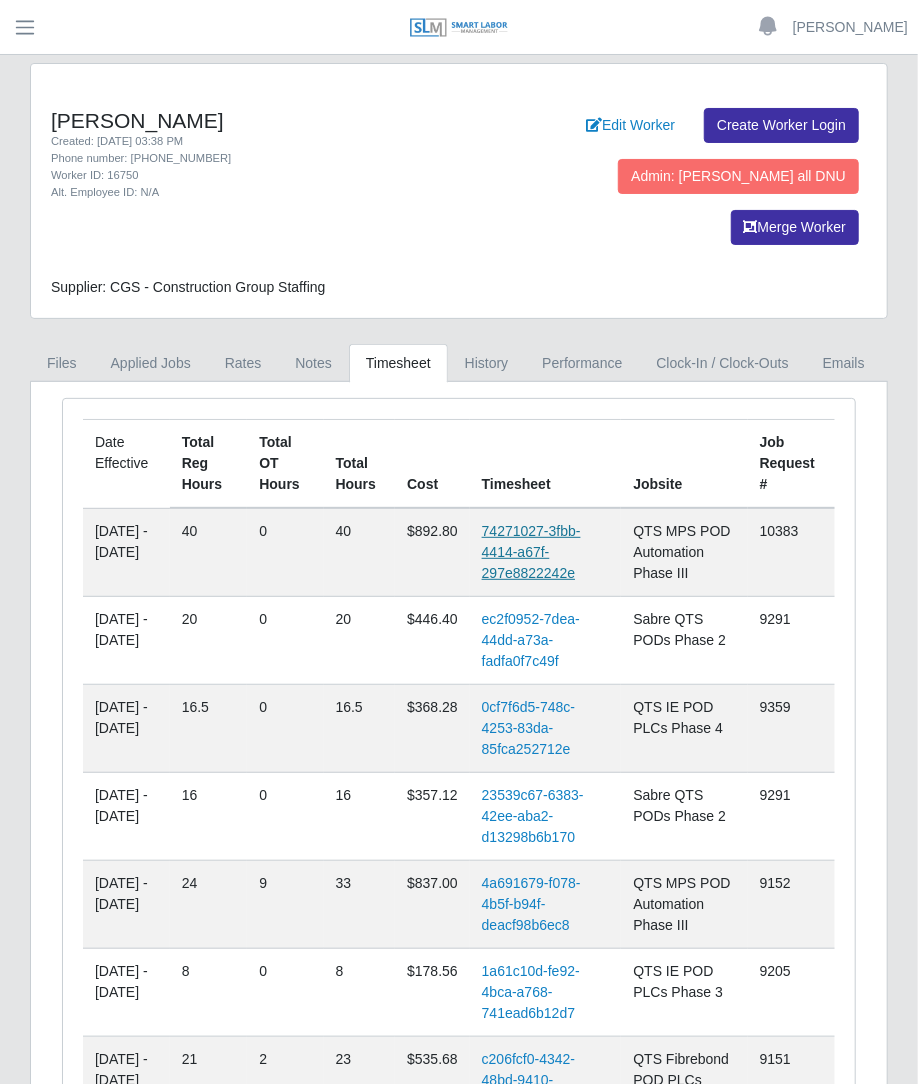click on "74271027-3fbb-4414-a67f-297e8822242e" at bounding box center (531, 552) 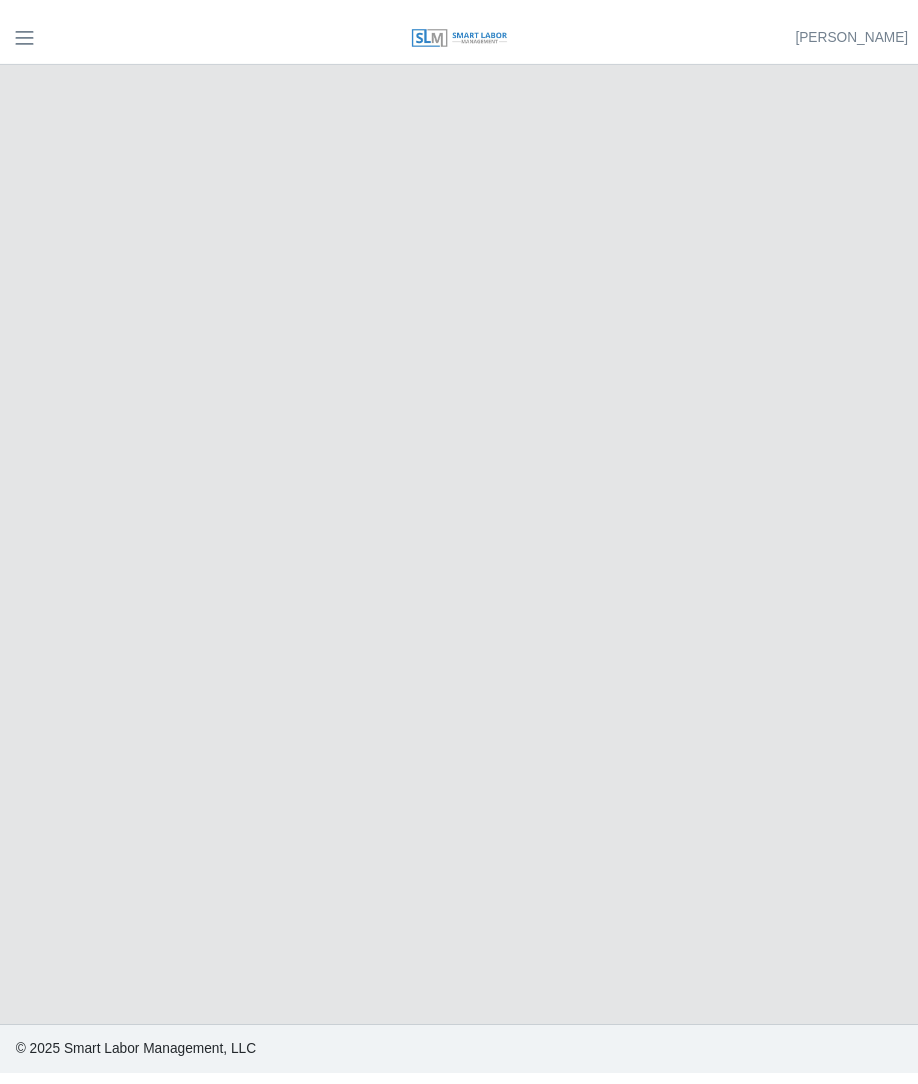 scroll, scrollTop: 0, scrollLeft: 0, axis: both 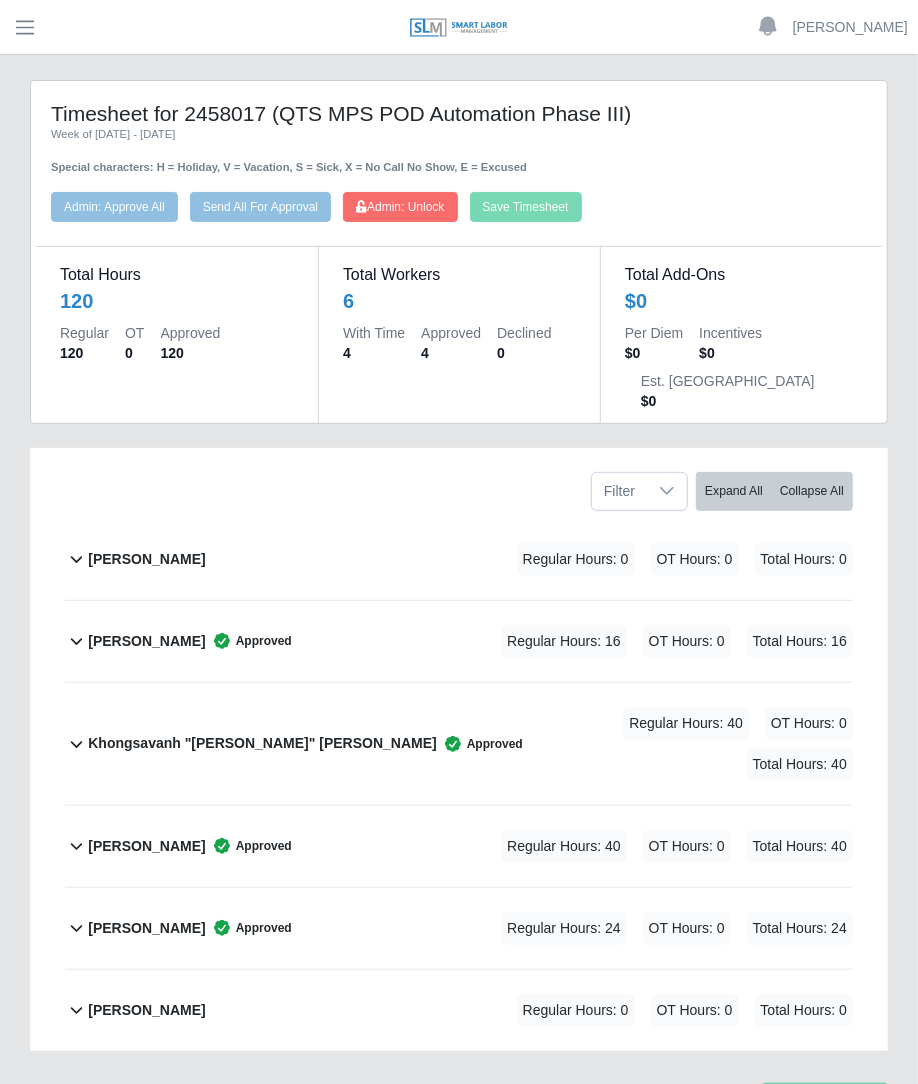 click on "Kim Douangchampa        Approved
Regular Hours: 40   OT Hours: 0   Total Hours: 40" 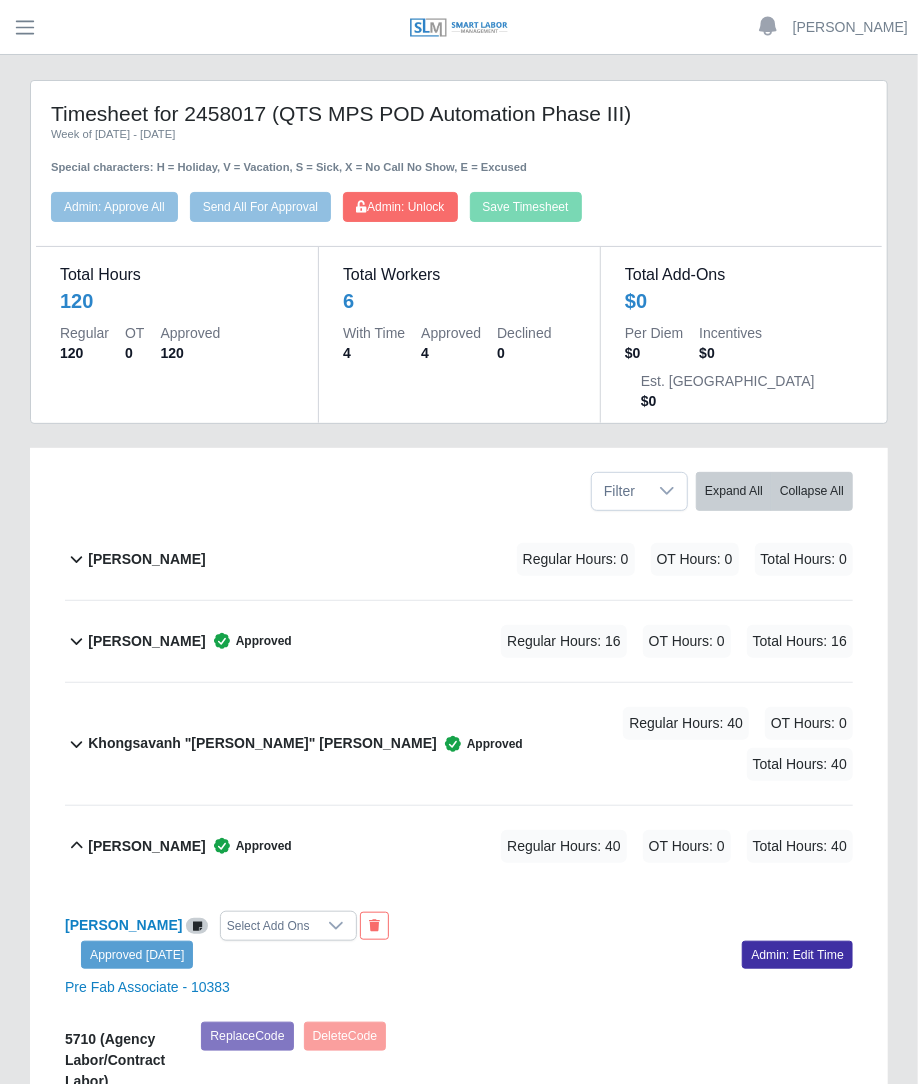 click on "Jon Krause        Approved
Regular Hours: 16   OT Hours: 0   Total Hours: 16" 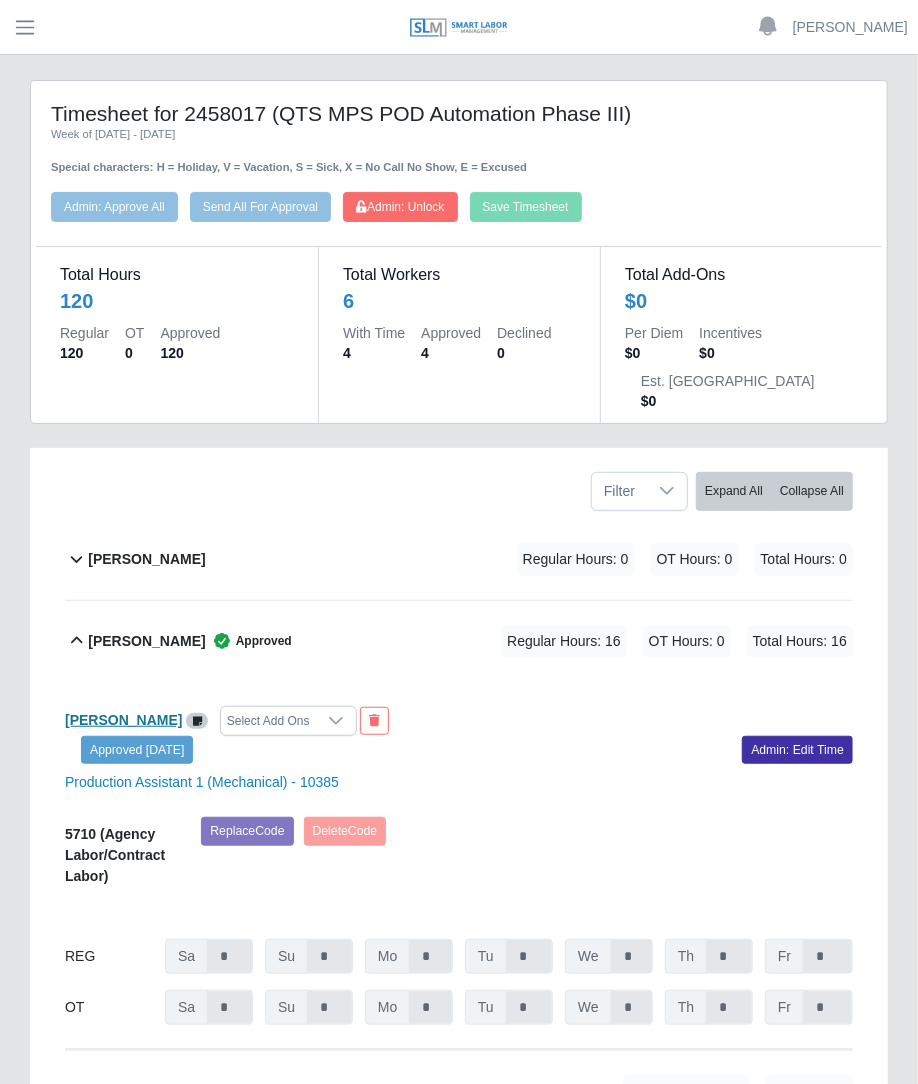 click on "[PERSON_NAME]" at bounding box center [123, 720] 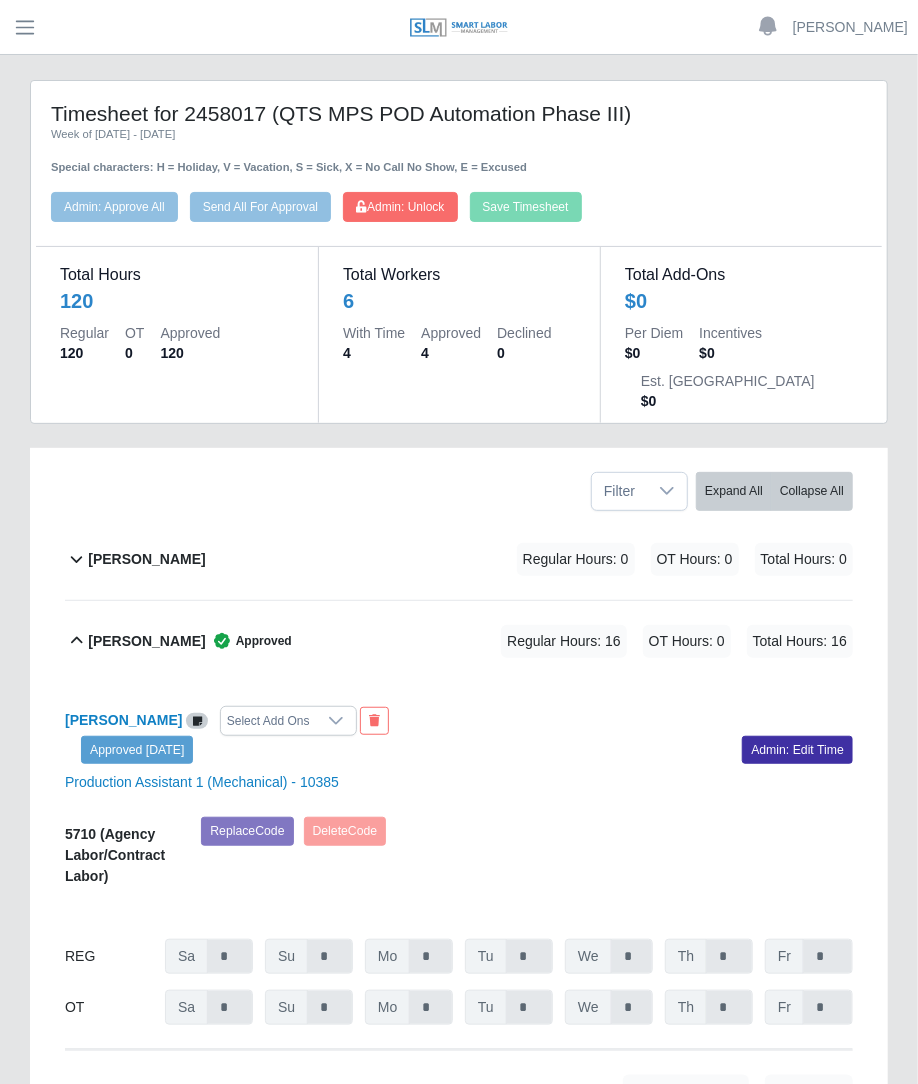 scroll, scrollTop: 3, scrollLeft: 0, axis: vertical 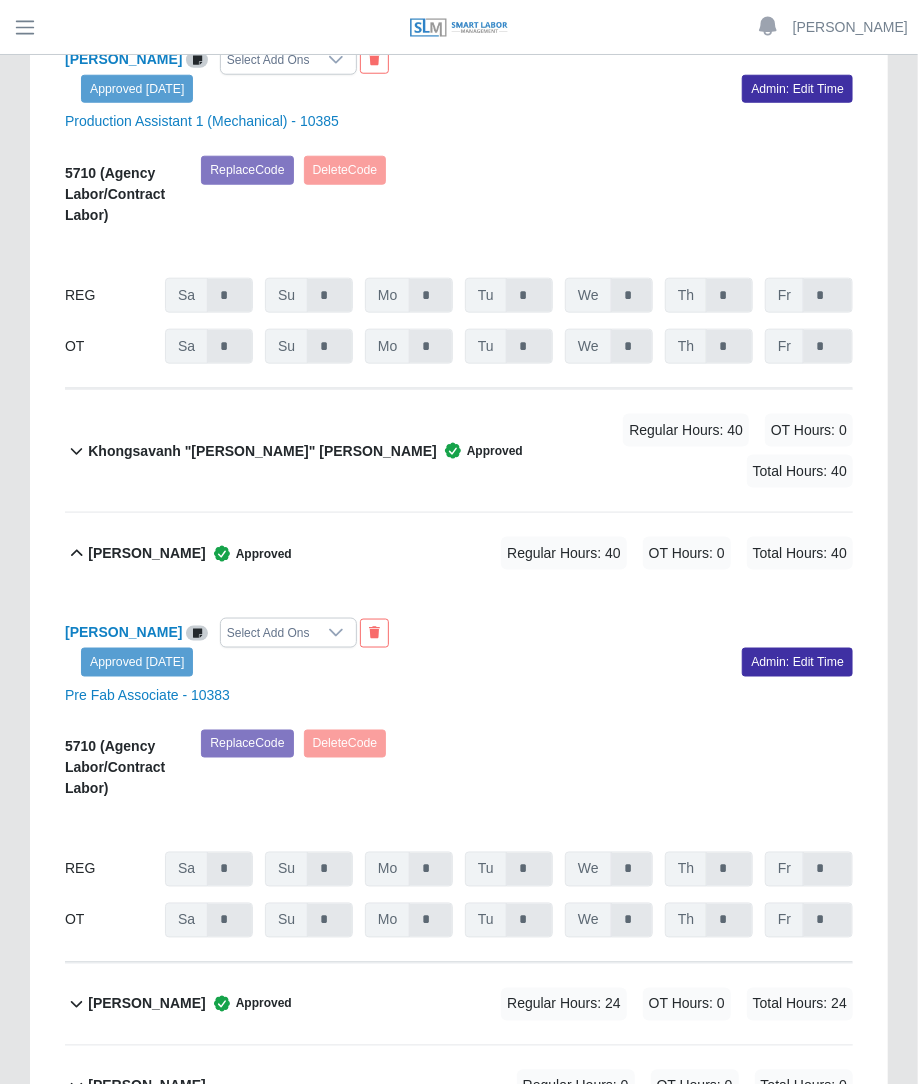 click on "Regular Hours: 24" at bounding box center [564, 1004] 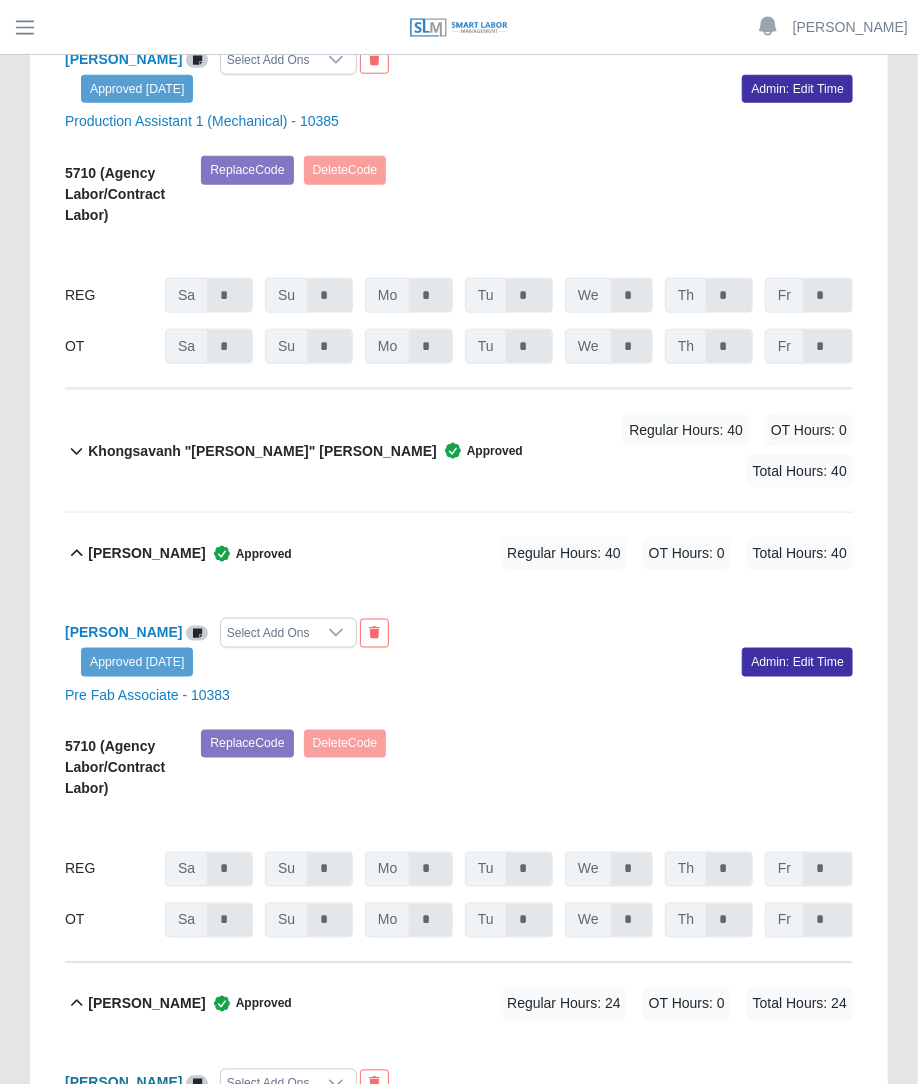 click on "[PERSON_NAME]" at bounding box center (123, 1083) 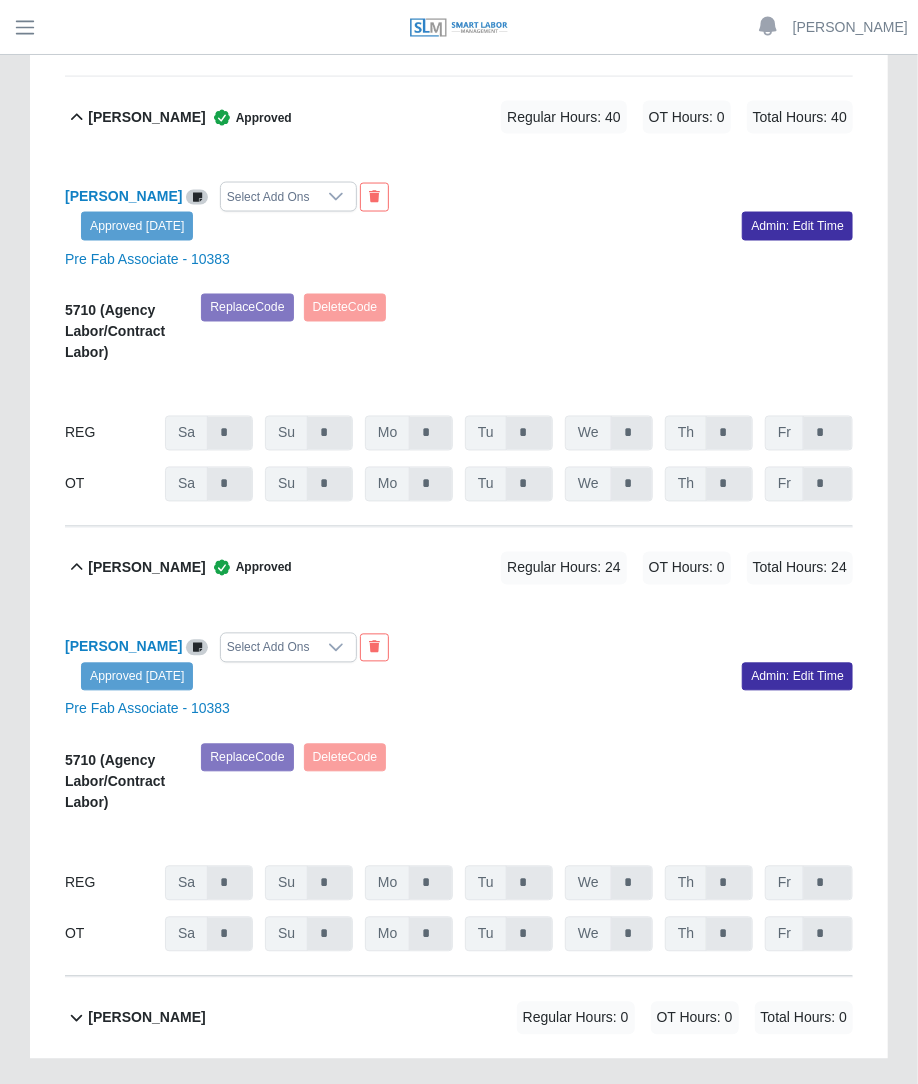 scroll, scrollTop: 1126, scrollLeft: 0, axis: vertical 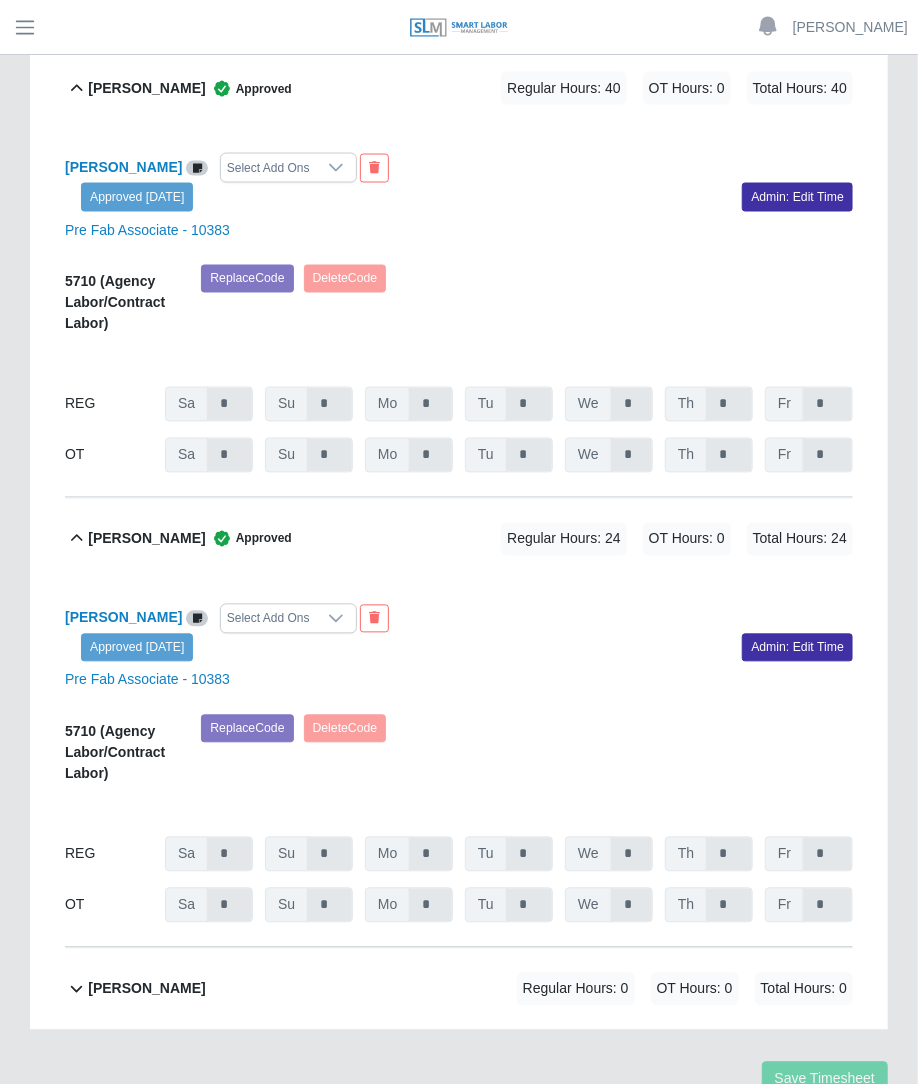 click on "Regular Hours: 0" at bounding box center (576, 989) 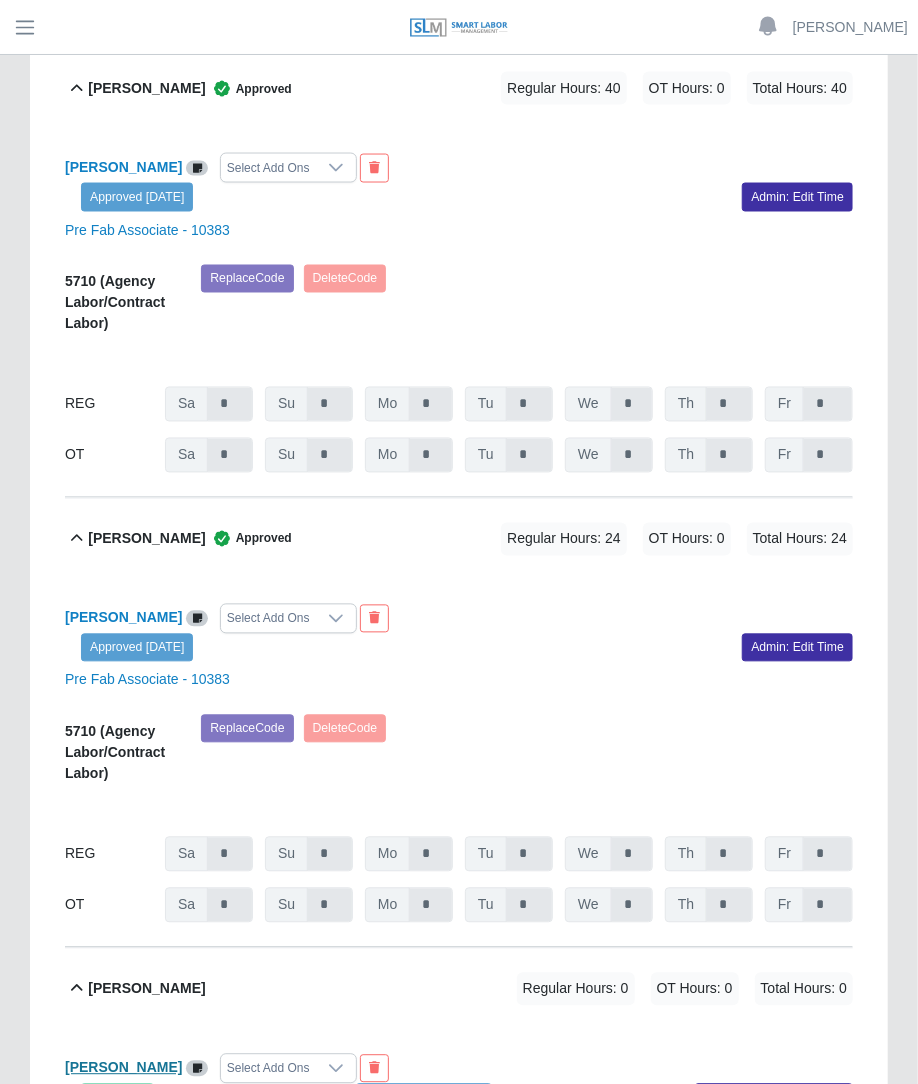 click on "[PERSON_NAME]" at bounding box center [123, 1068] 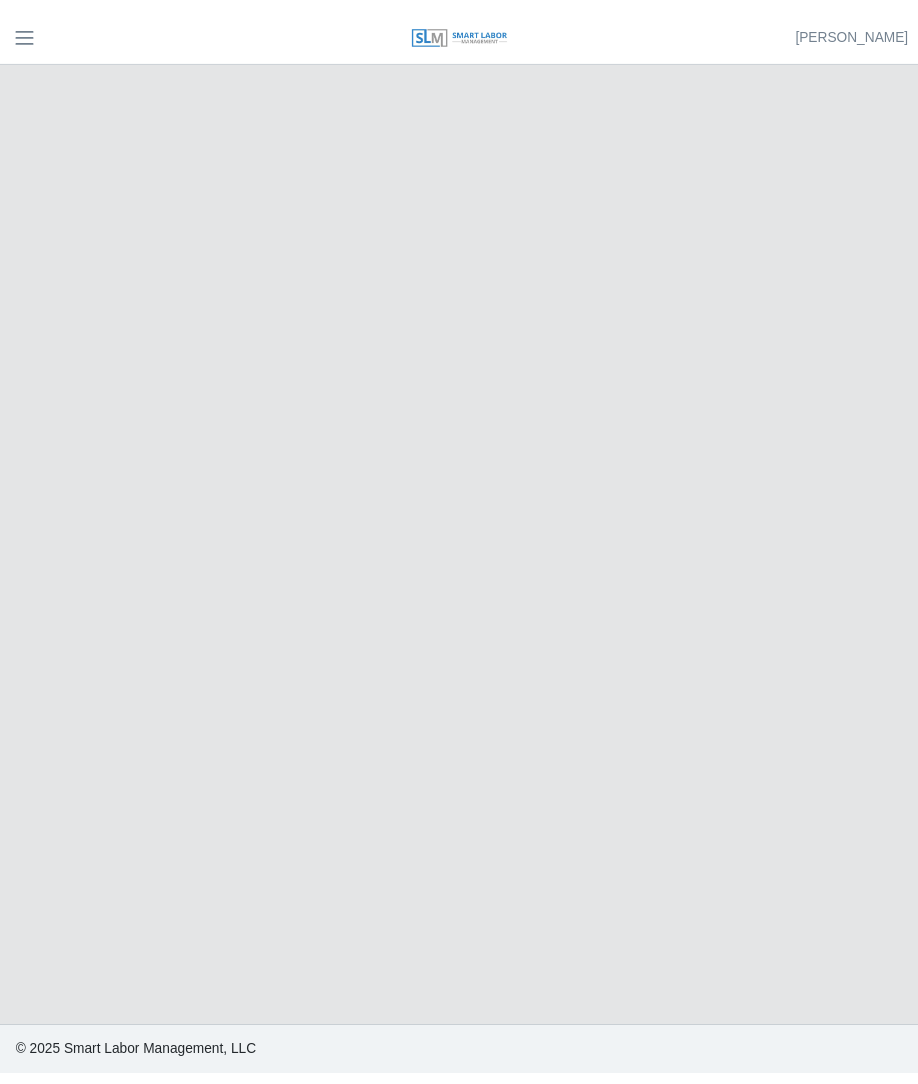 scroll, scrollTop: 0, scrollLeft: 0, axis: both 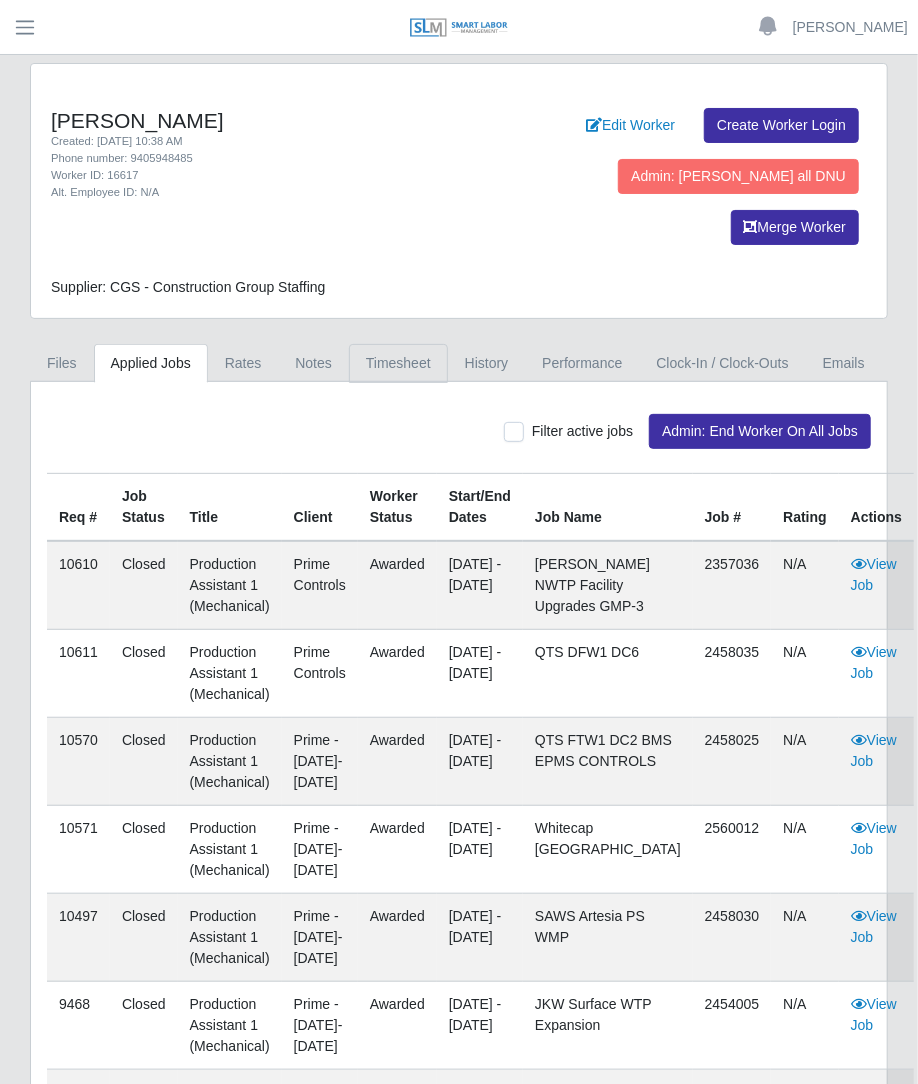 click on "Timesheet" at bounding box center (398, 363) 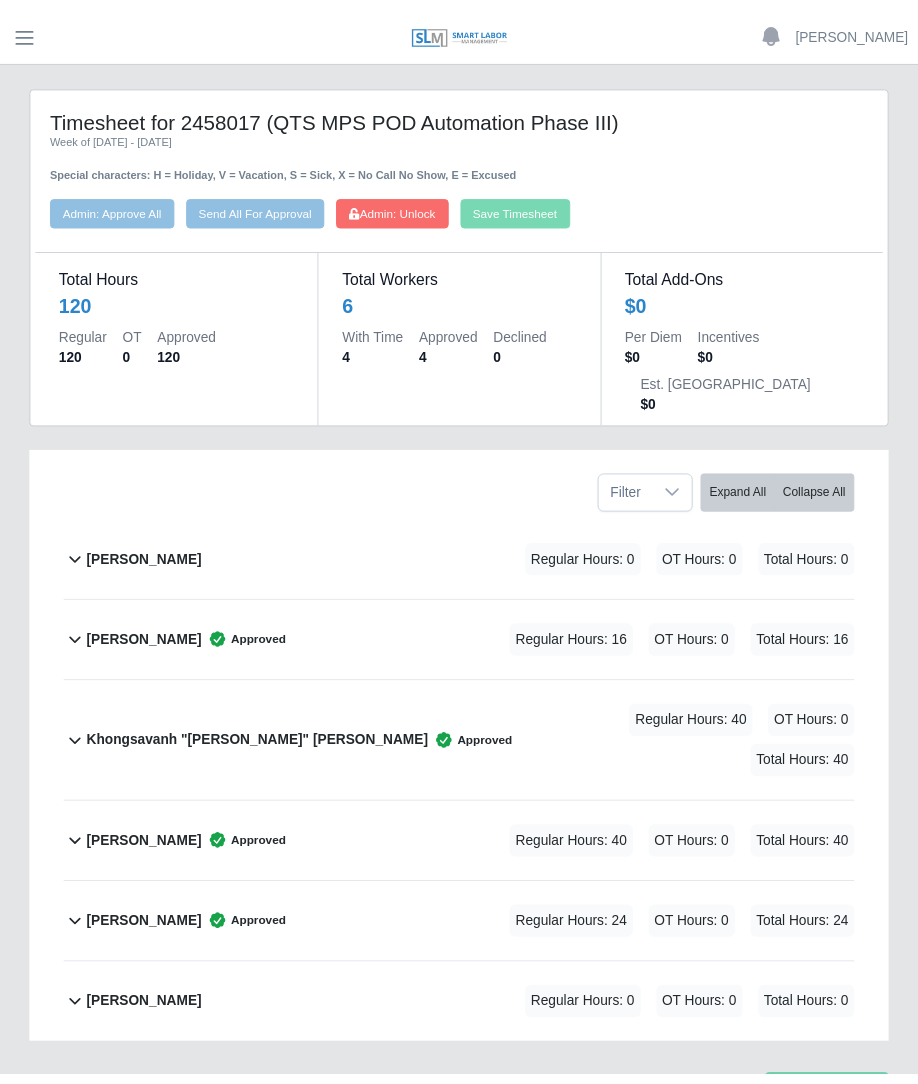 scroll, scrollTop: 0, scrollLeft: 0, axis: both 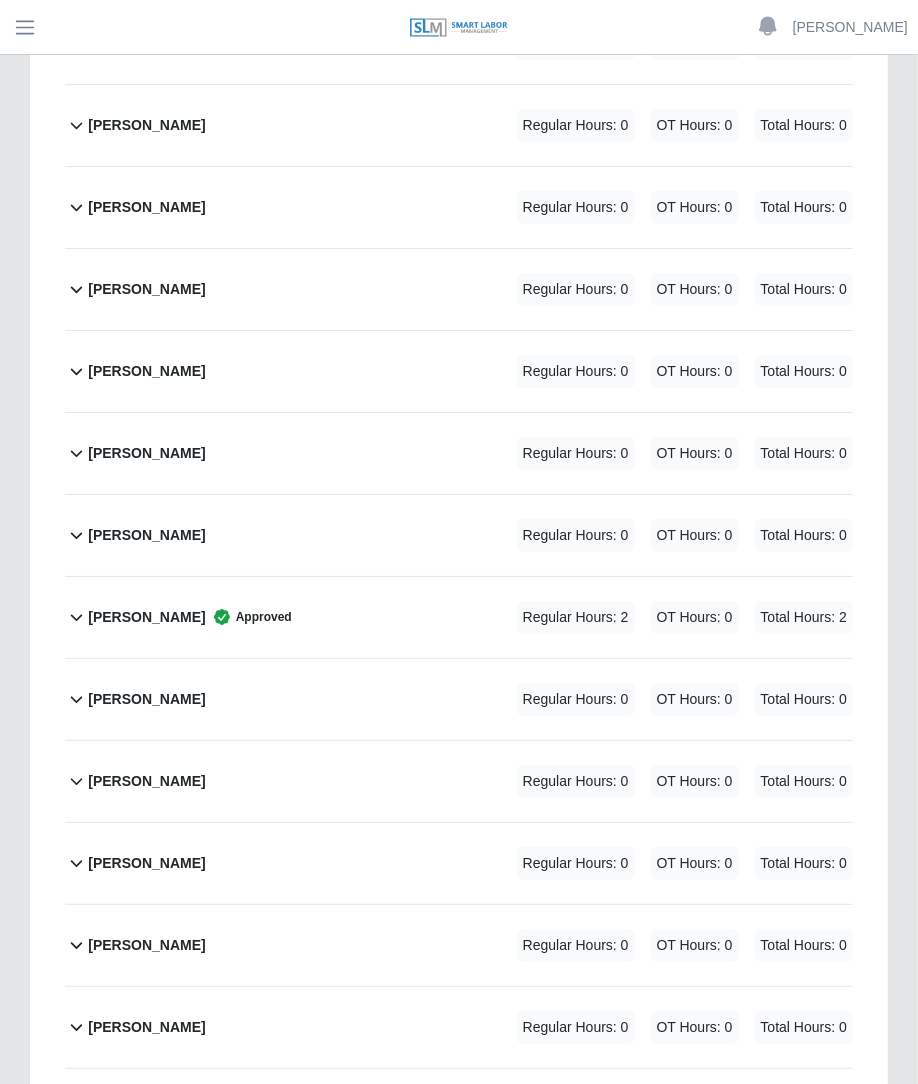 click on "Regular Hours: 2" at bounding box center [576, 617] 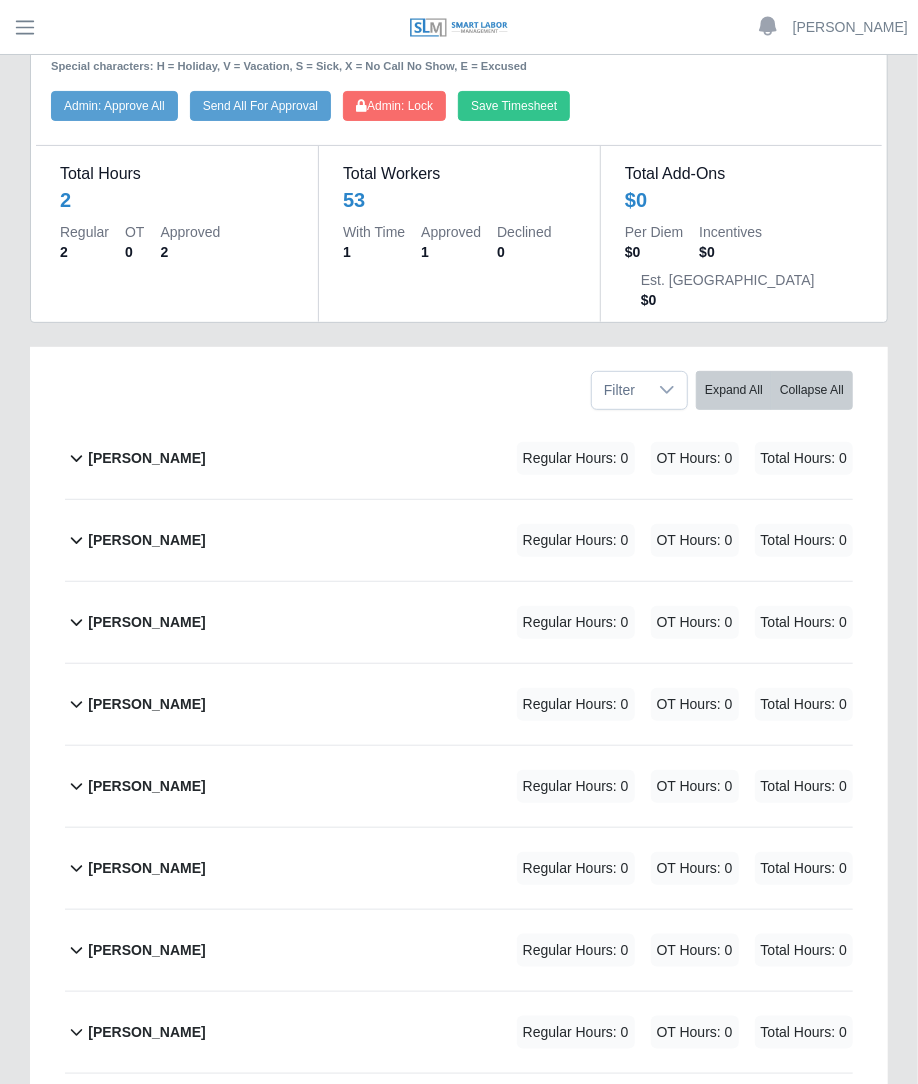 scroll, scrollTop: 0, scrollLeft: 0, axis: both 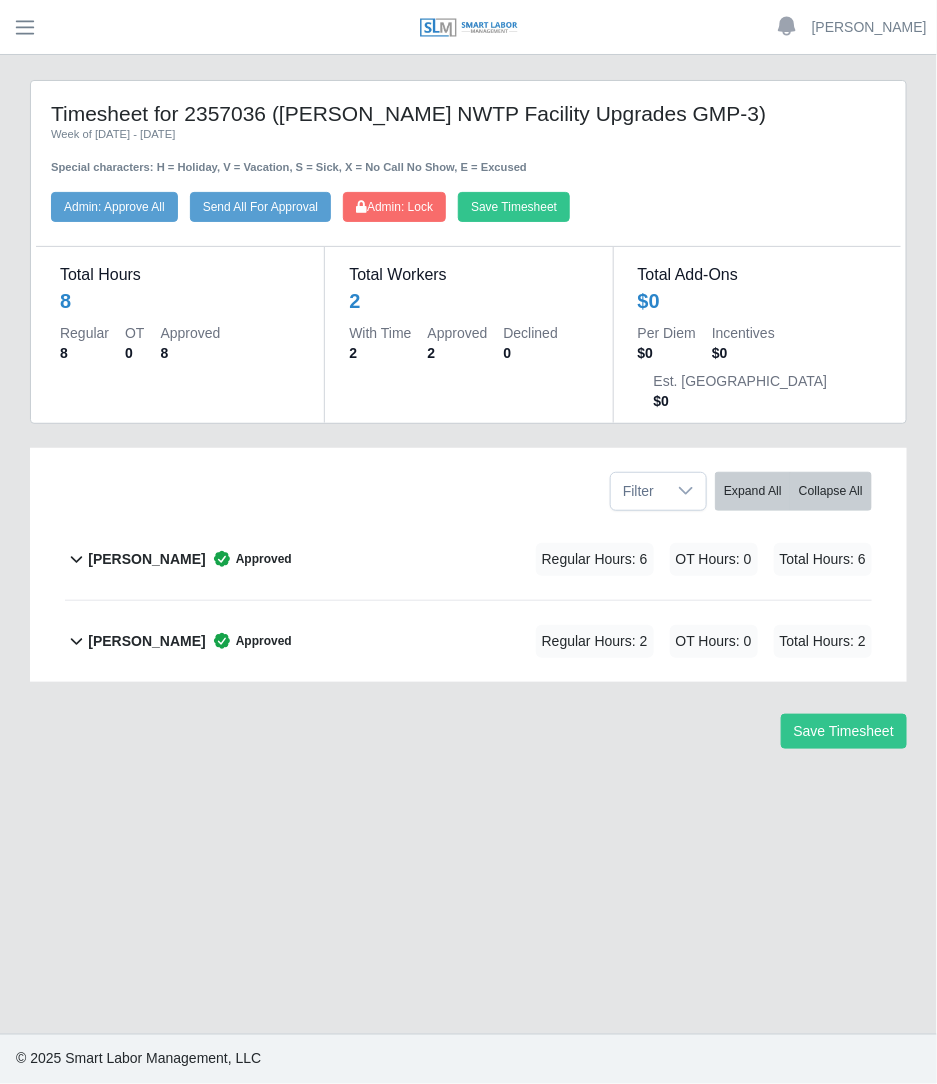 click on "Jon Krause        Approved
Regular Hours: 6   OT Hours: 0   Total Hours: 6" 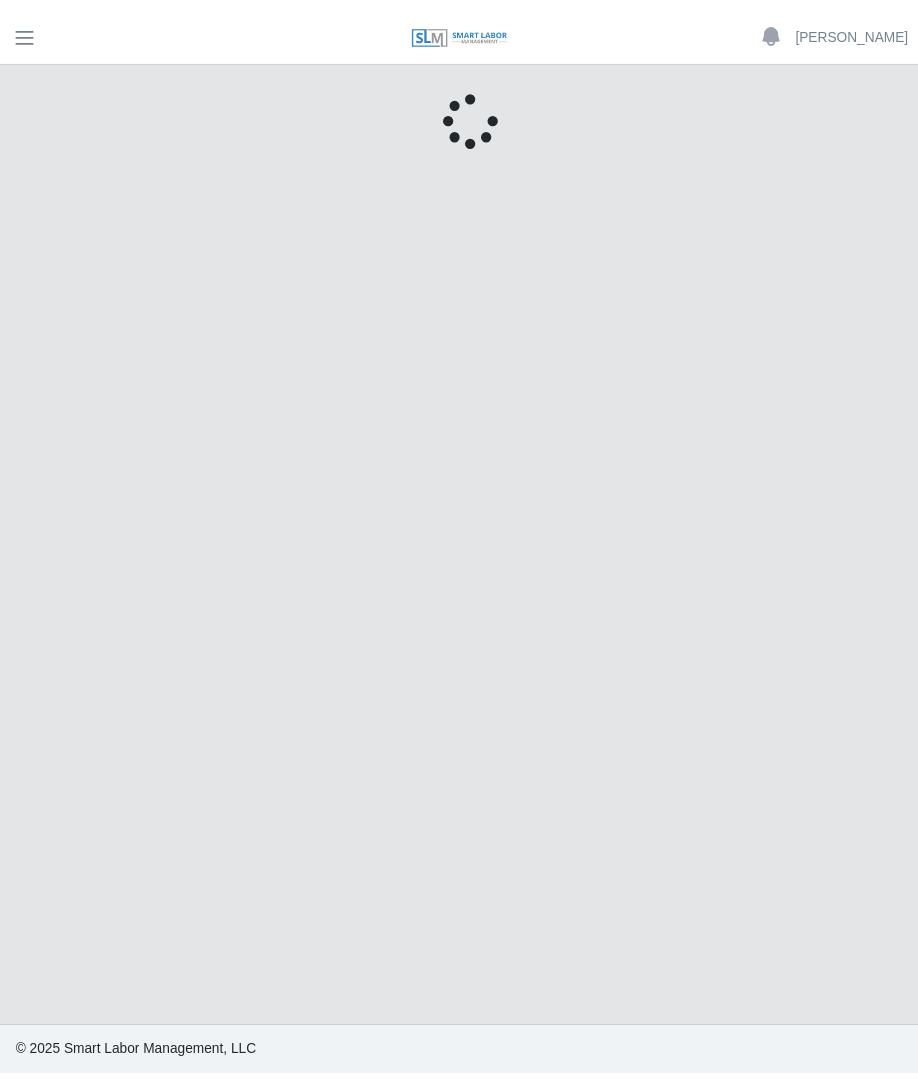 scroll, scrollTop: 0, scrollLeft: 0, axis: both 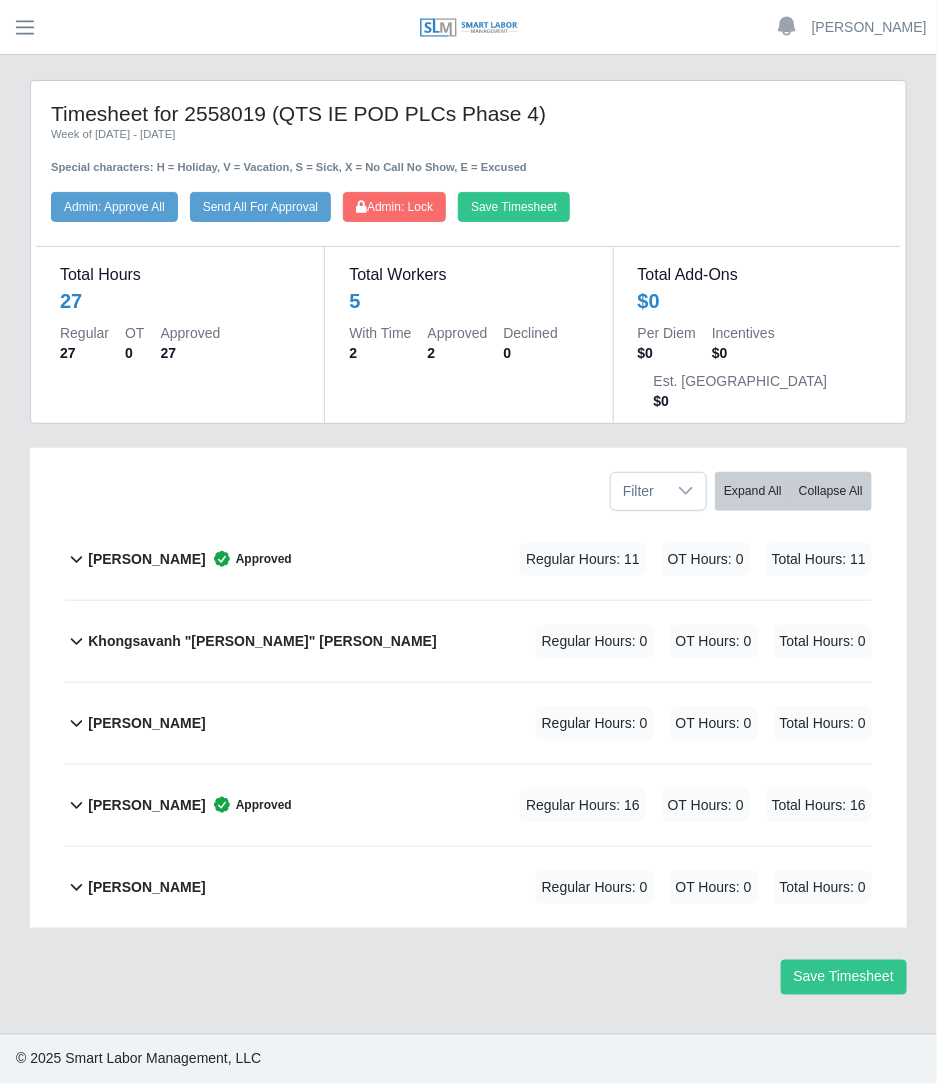 click on "[PERSON_NAME]        Approved
Regular Hours: 11   OT Hours: 0   Total Hours: 11" 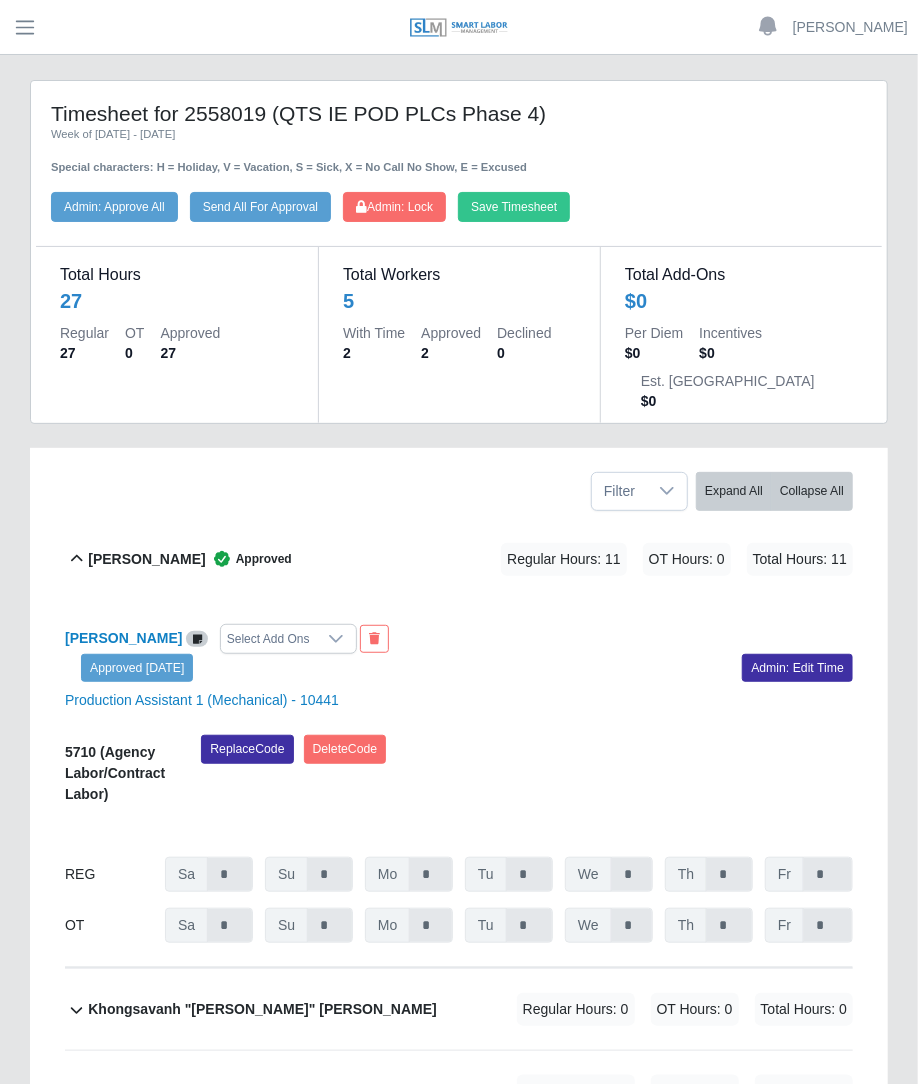 click on "Khongsavanh "[PERSON_NAME]" [PERSON_NAME]" at bounding box center [262, 1009] 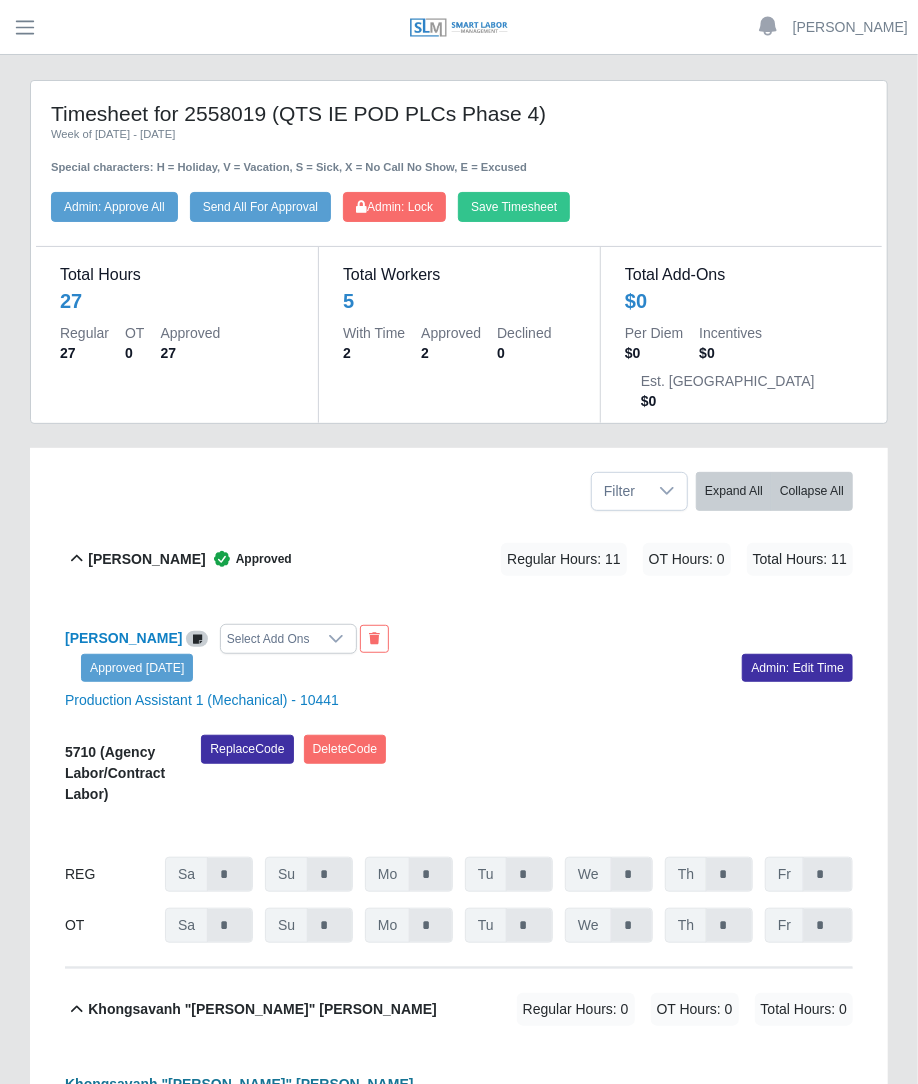 click on "Khongsavanh "[PERSON_NAME]" [PERSON_NAME]" at bounding box center (239, 1084) 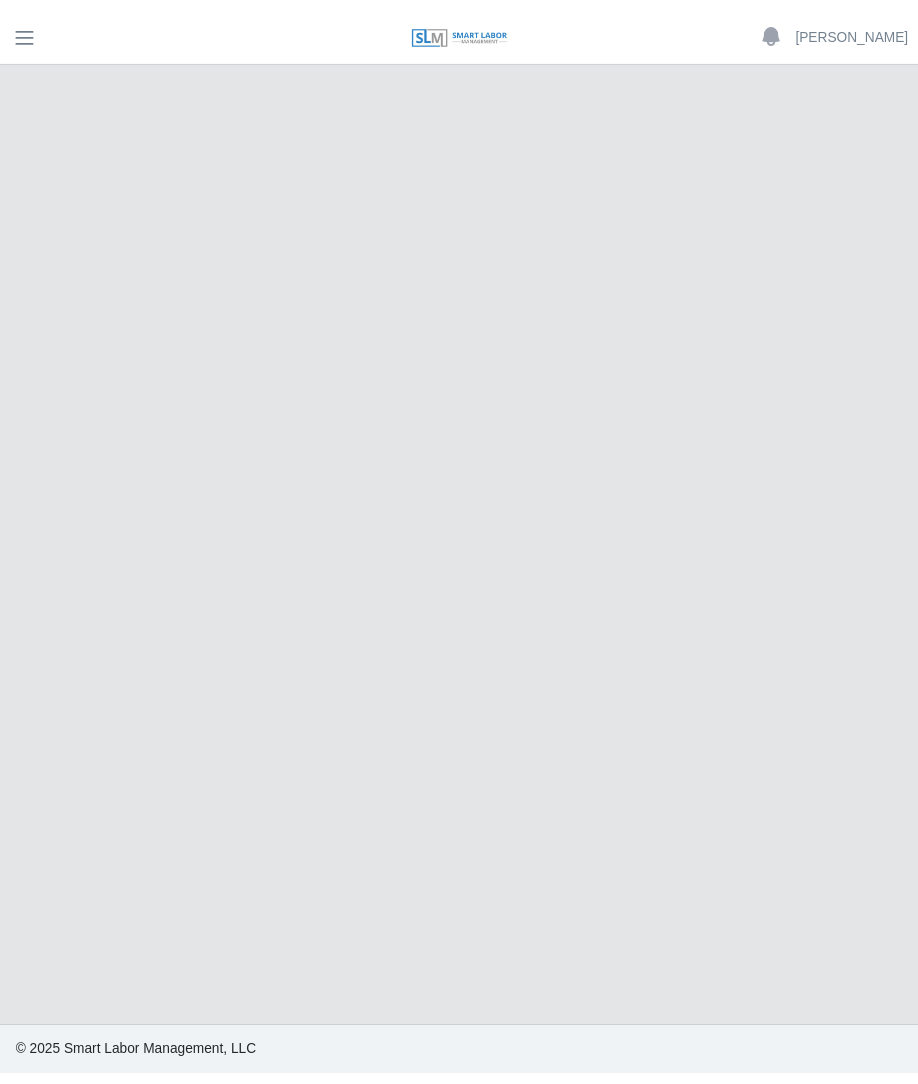 scroll, scrollTop: 0, scrollLeft: 0, axis: both 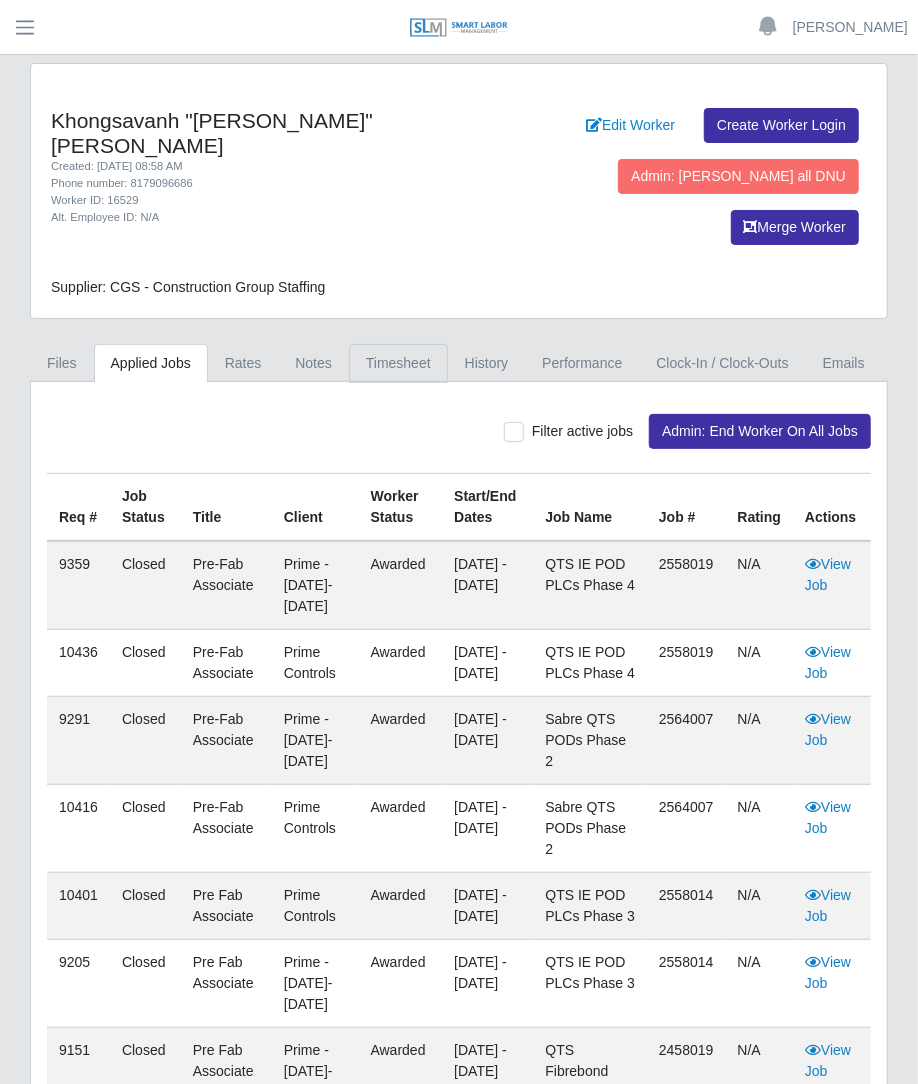 click on "Timesheet" at bounding box center [398, 363] 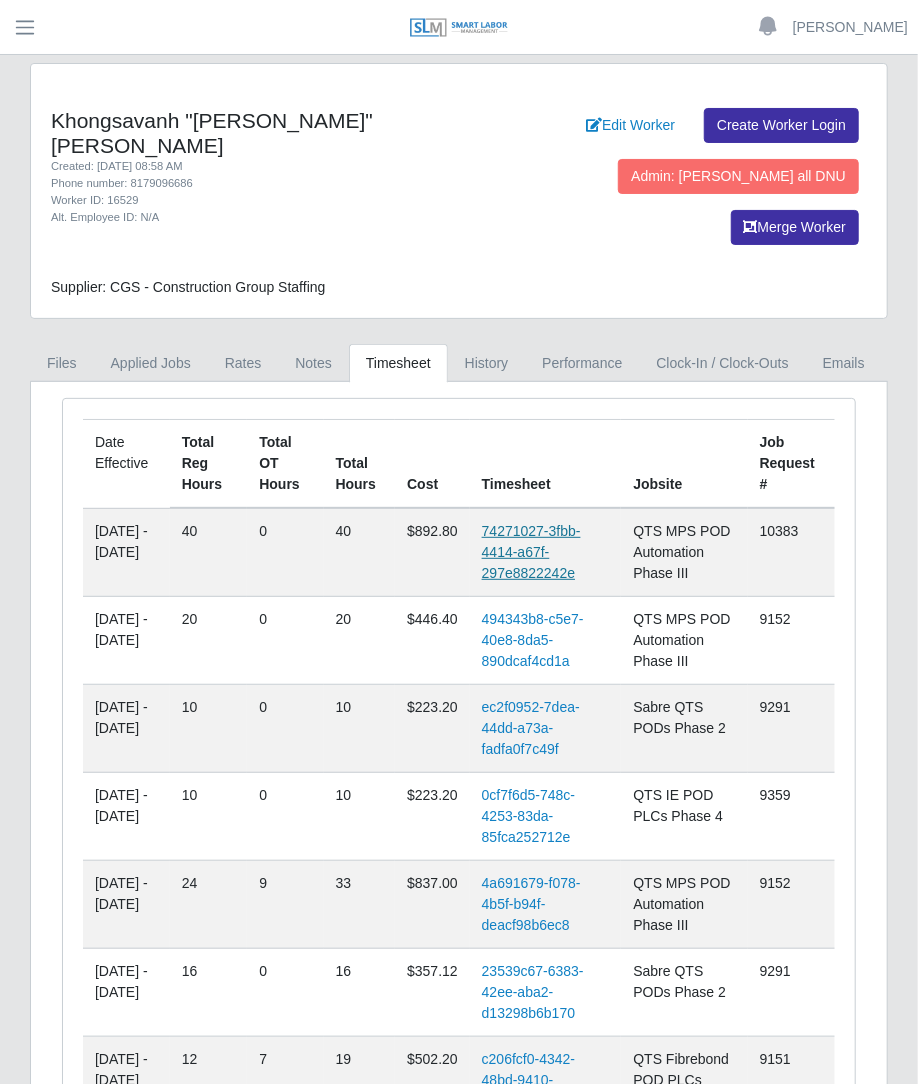 click on "74271027-3fbb-4414-a67f-297e8822242e" at bounding box center [531, 552] 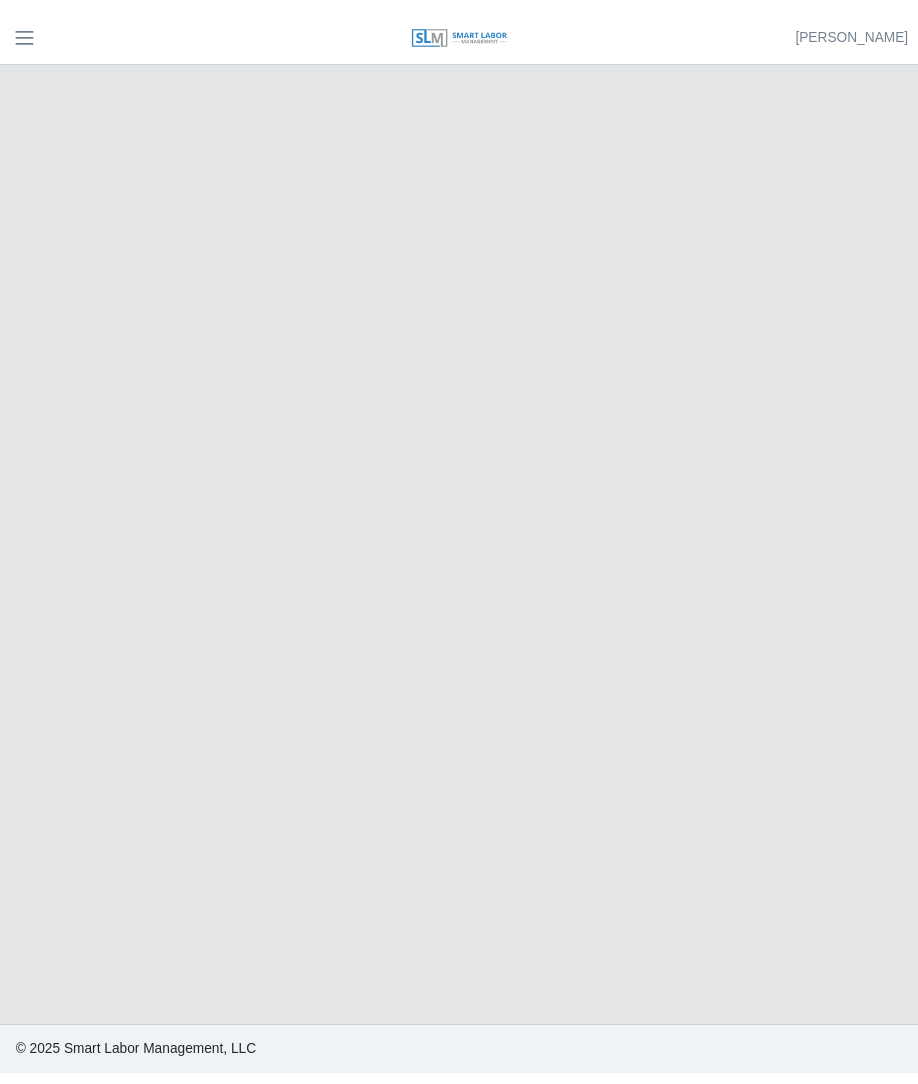 scroll, scrollTop: 0, scrollLeft: 0, axis: both 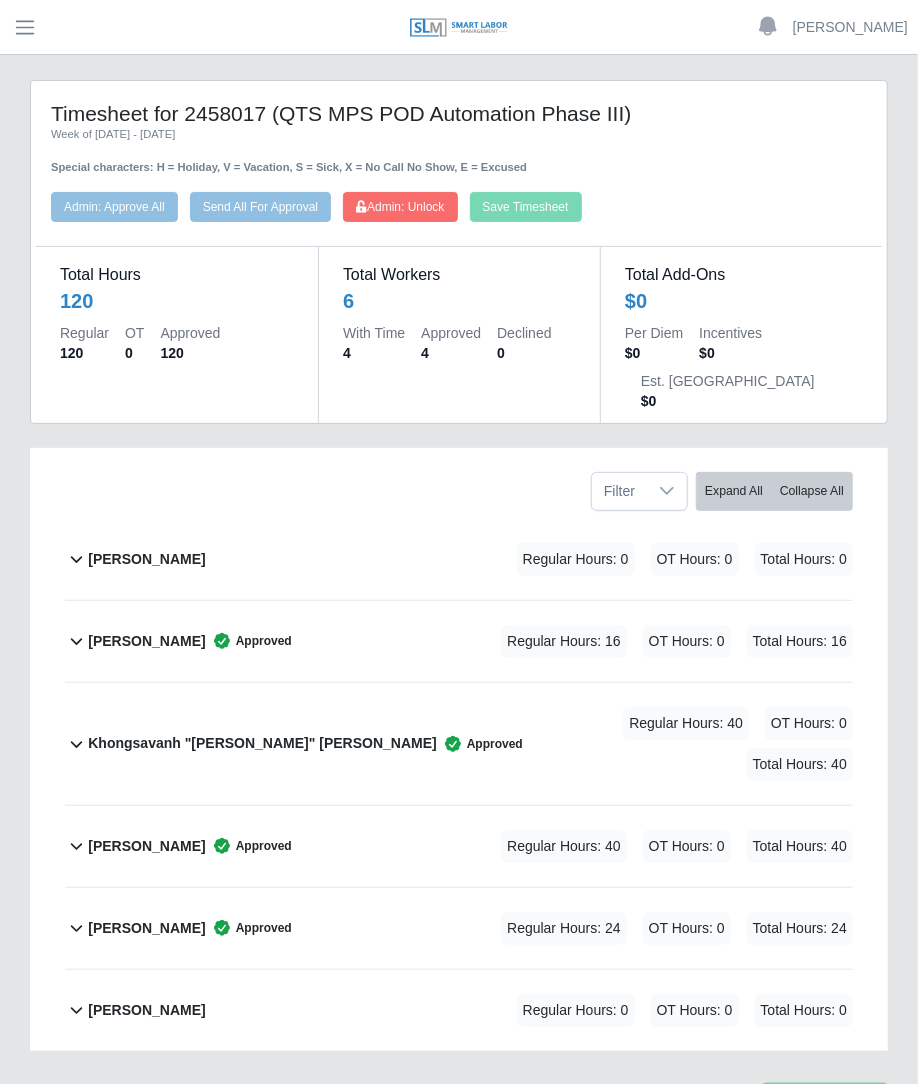 click on "Khongsavanh "[PERSON_NAME]" [PERSON_NAME]        Approved" at bounding box center (305, 744) 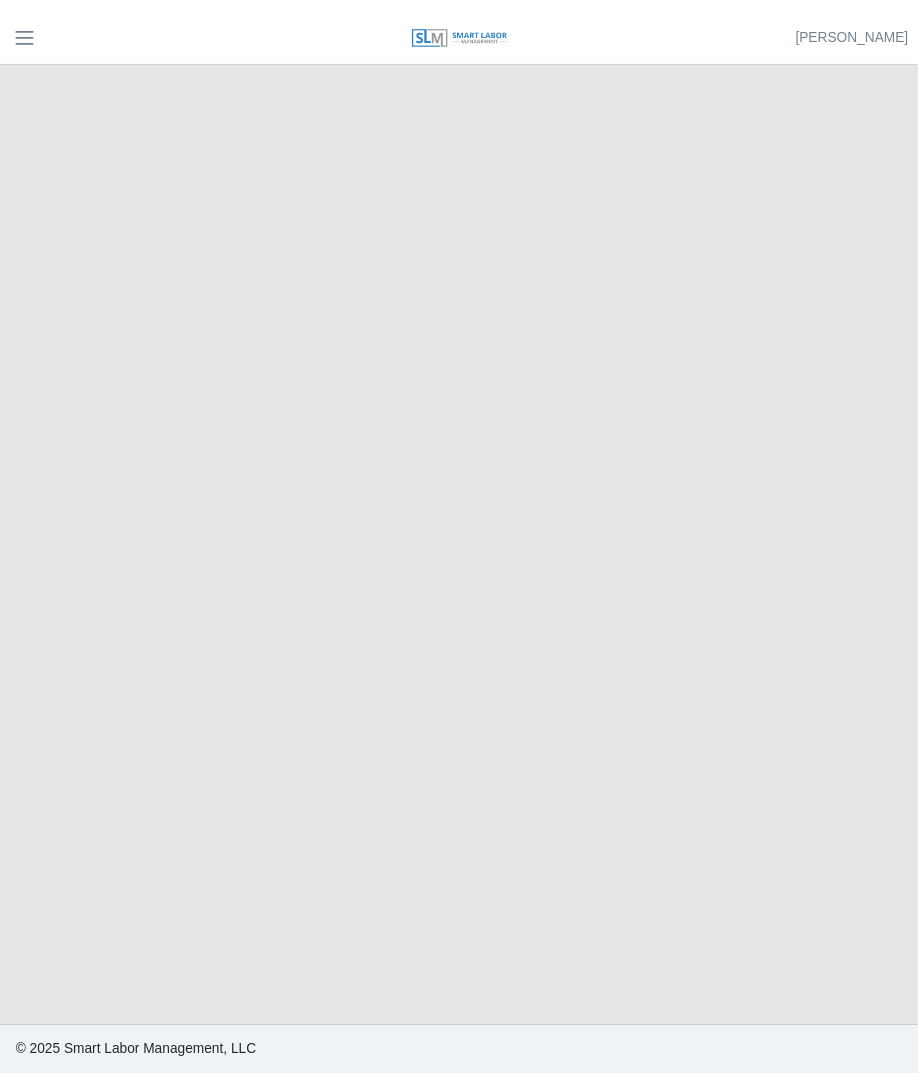 scroll, scrollTop: 0, scrollLeft: 0, axis: both 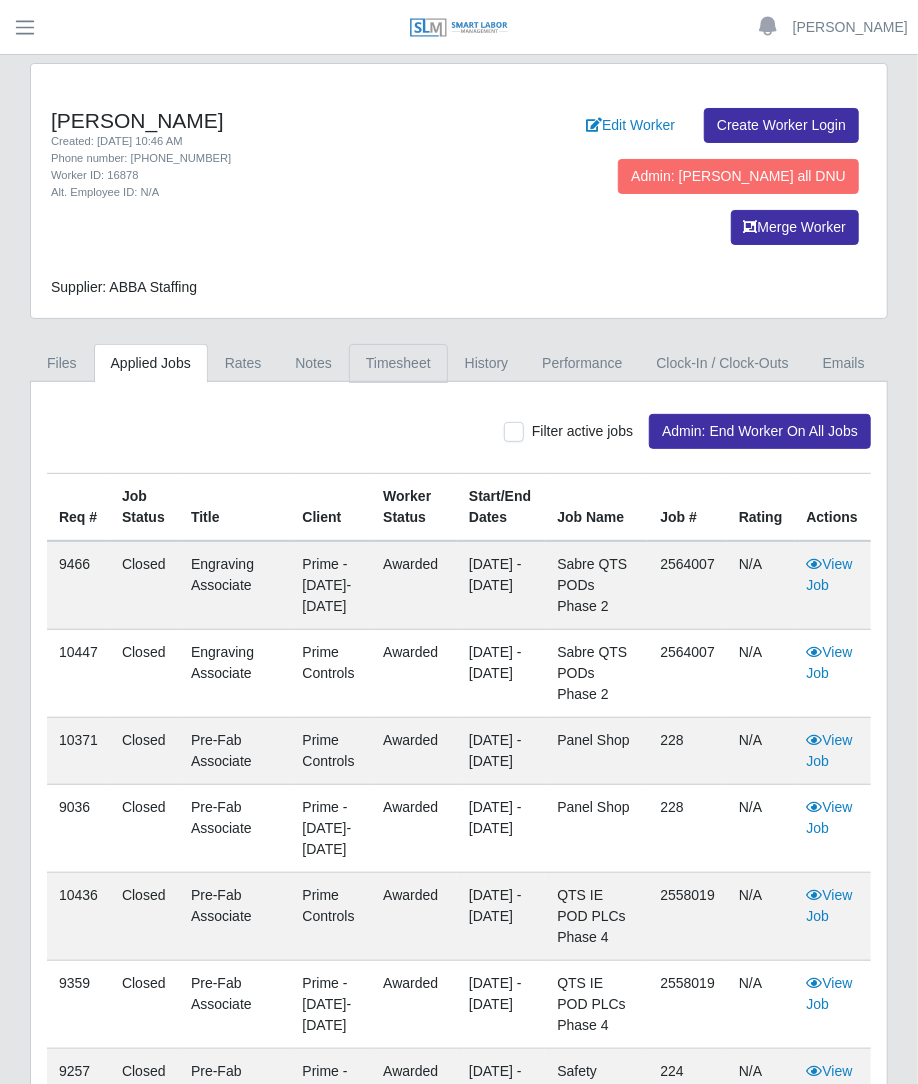 click on "Timesheet" at bounding box center [398, 363] 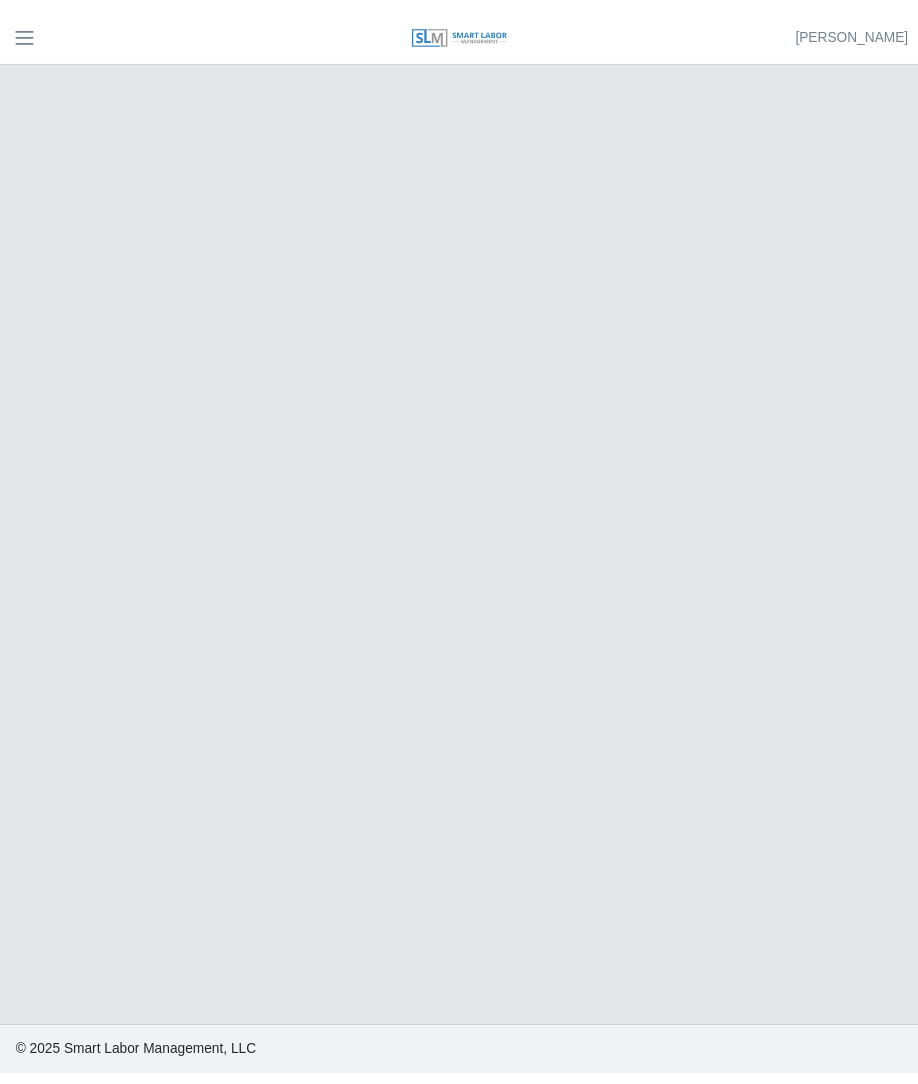 scroll, scrollTop: 0, scrollLeft: 0, axis: both 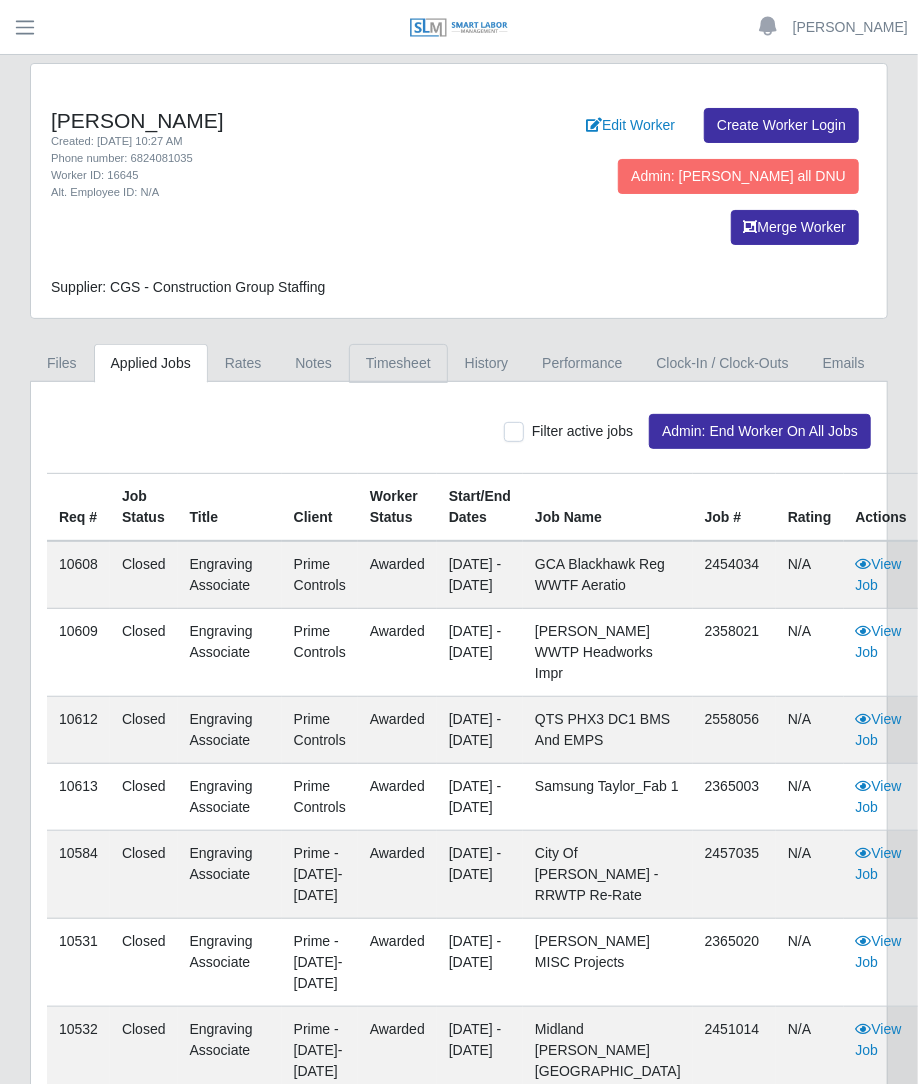 click on "Timesheet" at bounding box center (398, 363) 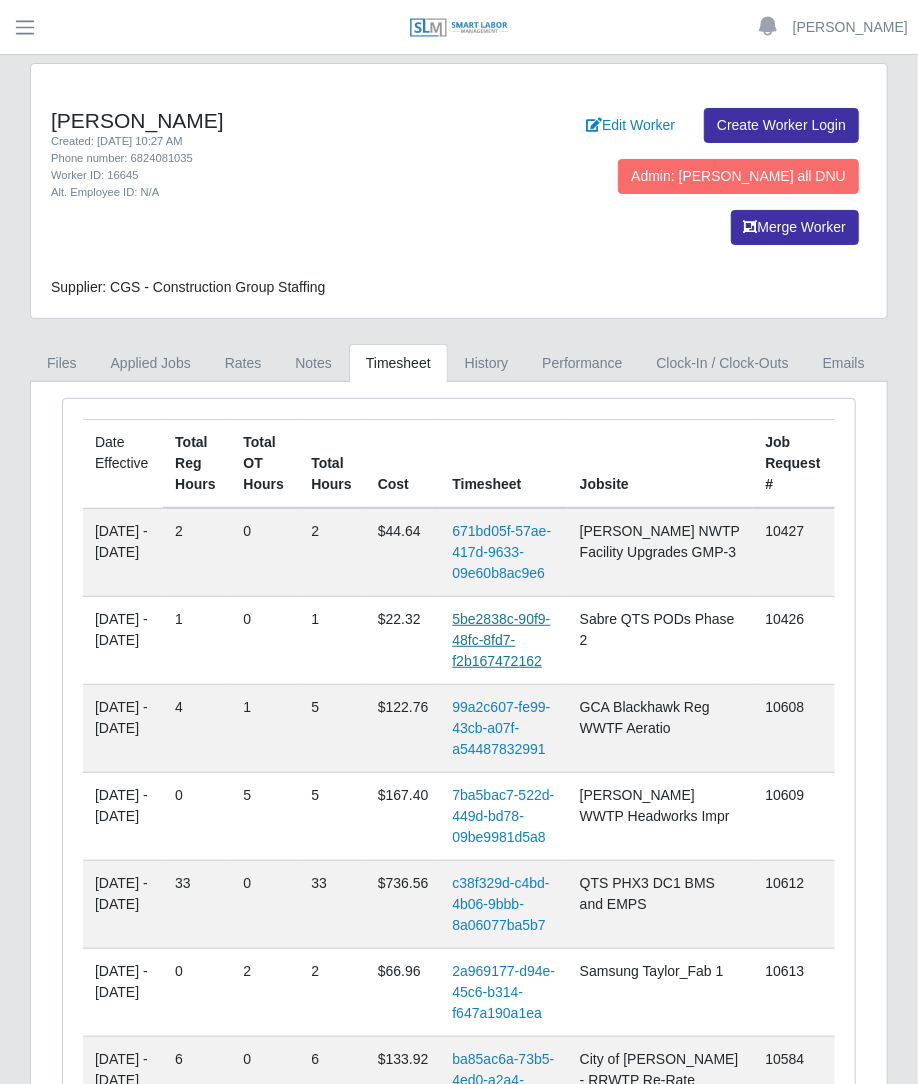 drag, startPoint x: 518, startPoint y: 576, endPoint x: 505, endPoint y: 577, distance: 13.038404 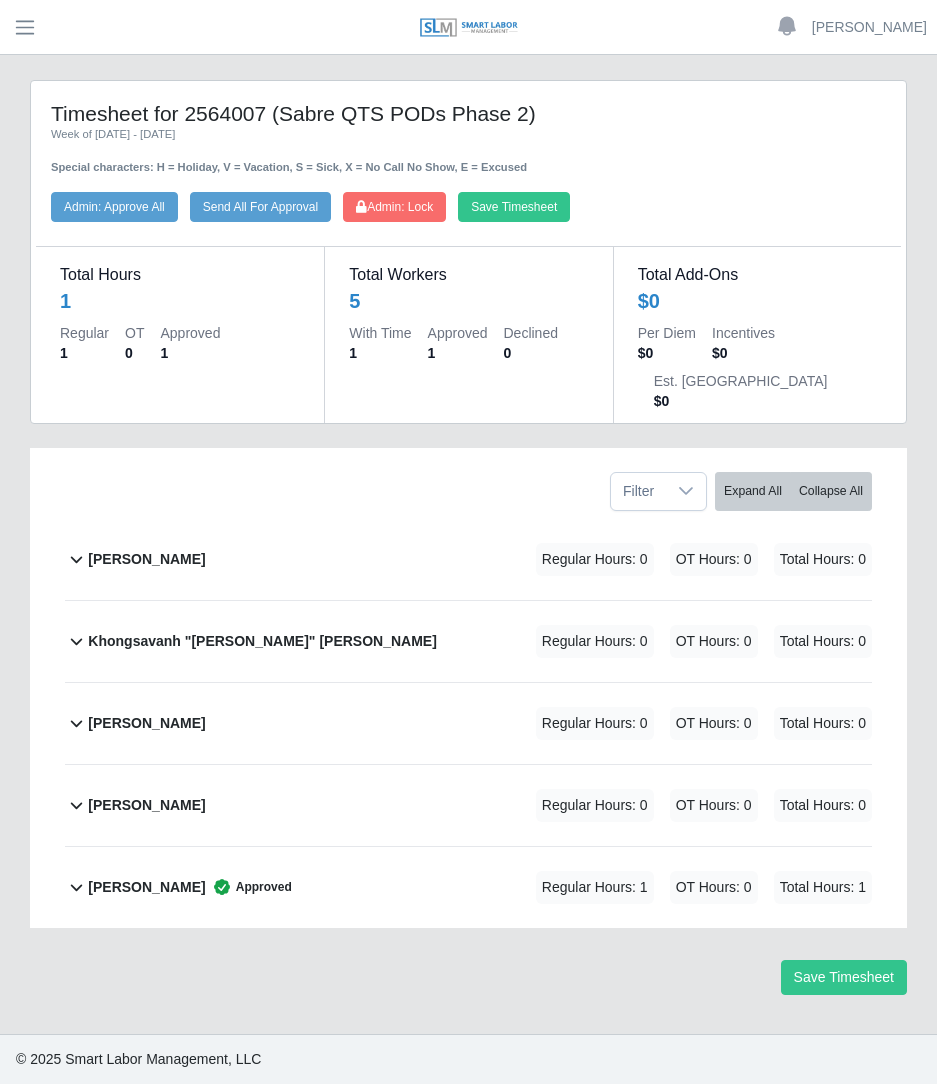 scroll, scrollTop: 0, scrollLeft: 0, axis: both 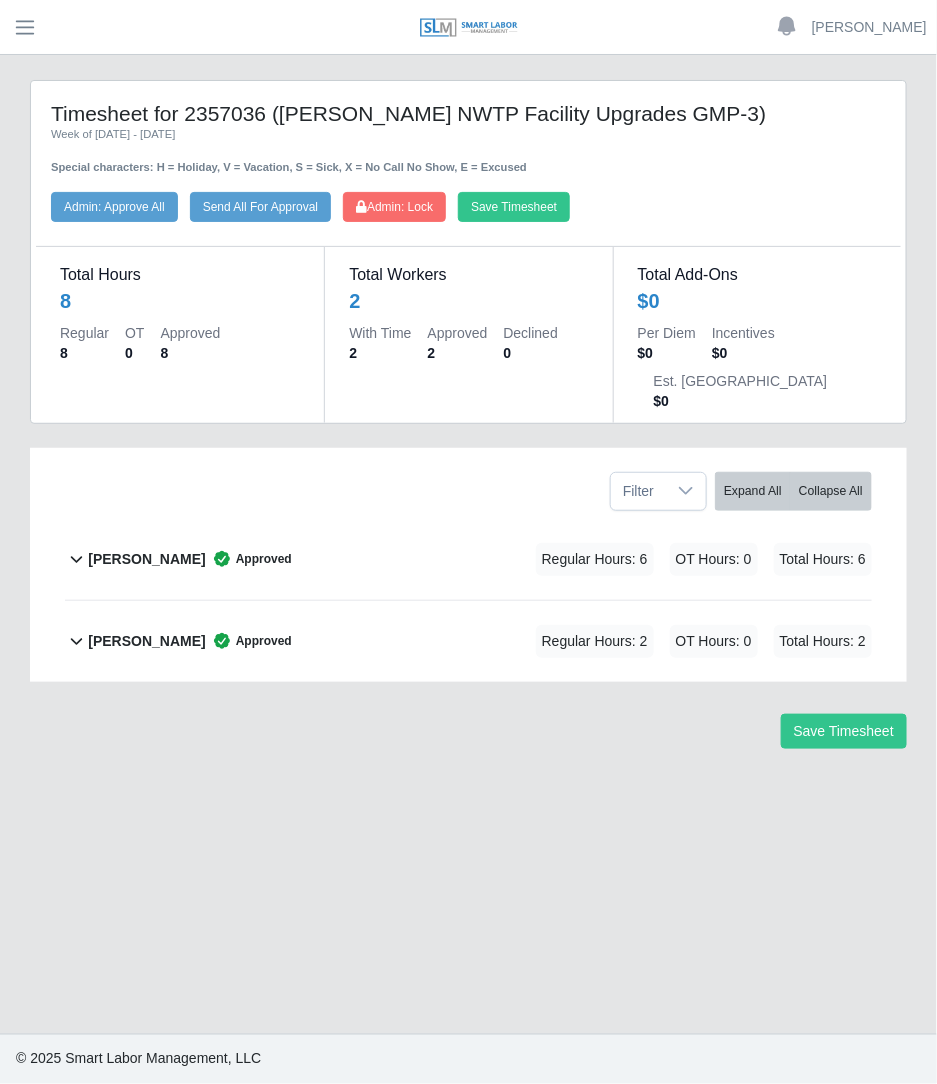 click on "Savannah Coleman        Approved
Regular Hours: 2   OT Hours: 0   Total Hours: 2" 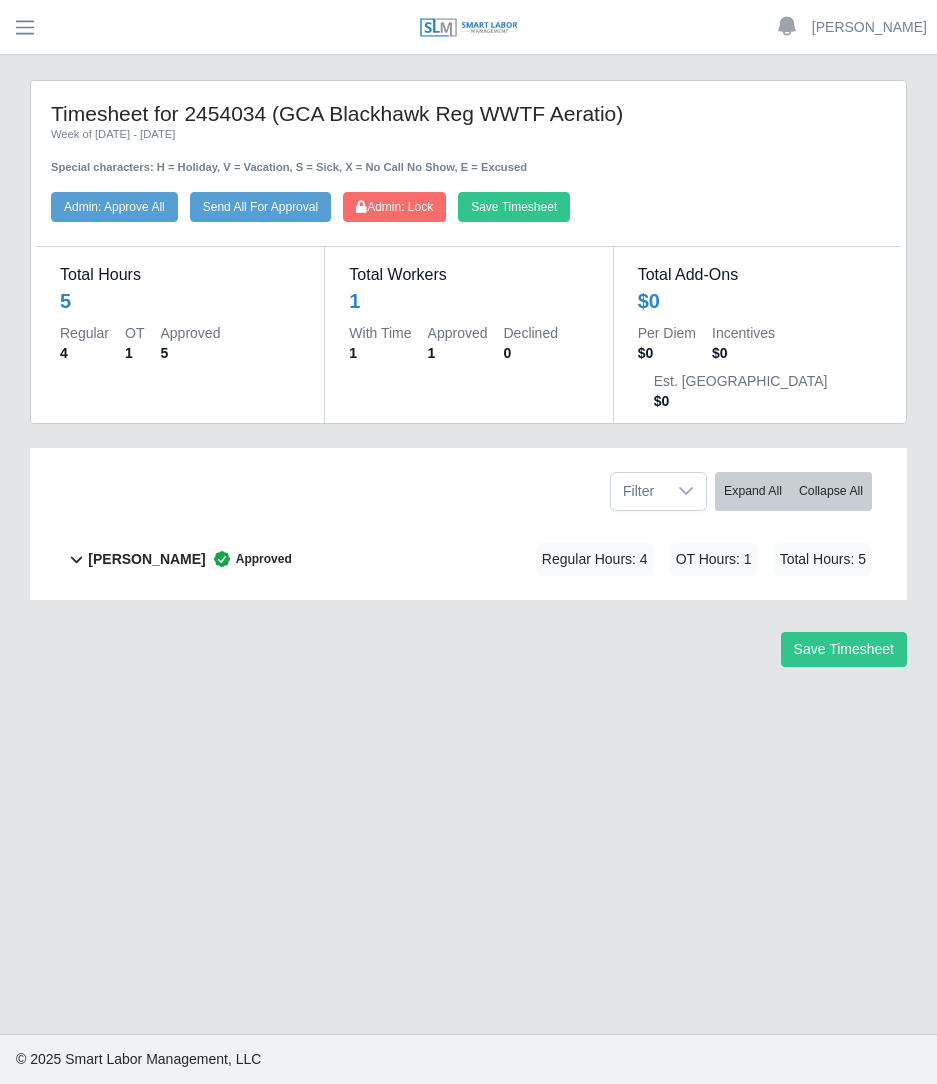 scroll, scrollTop: 0, scrollLeft: 0, axis: both 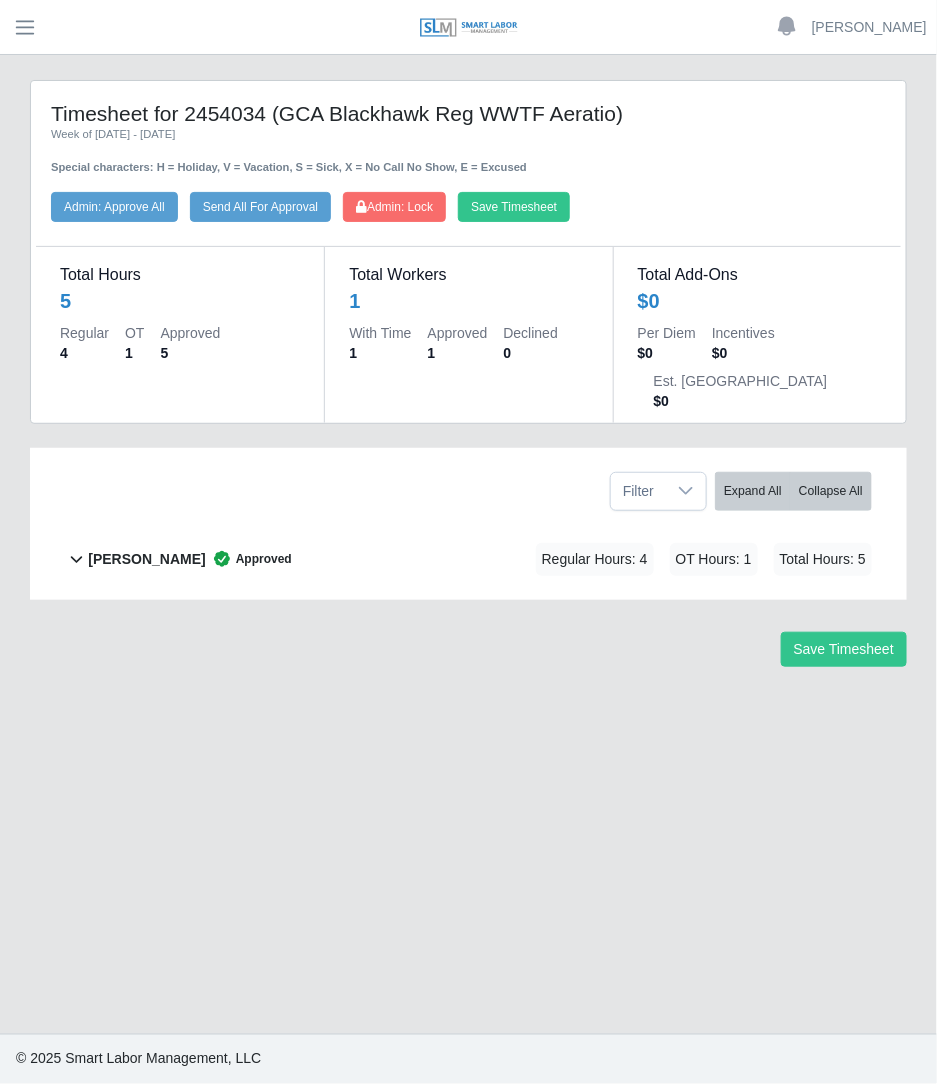 click on "Regular Hours: 4" at bounding box center [595, 559] 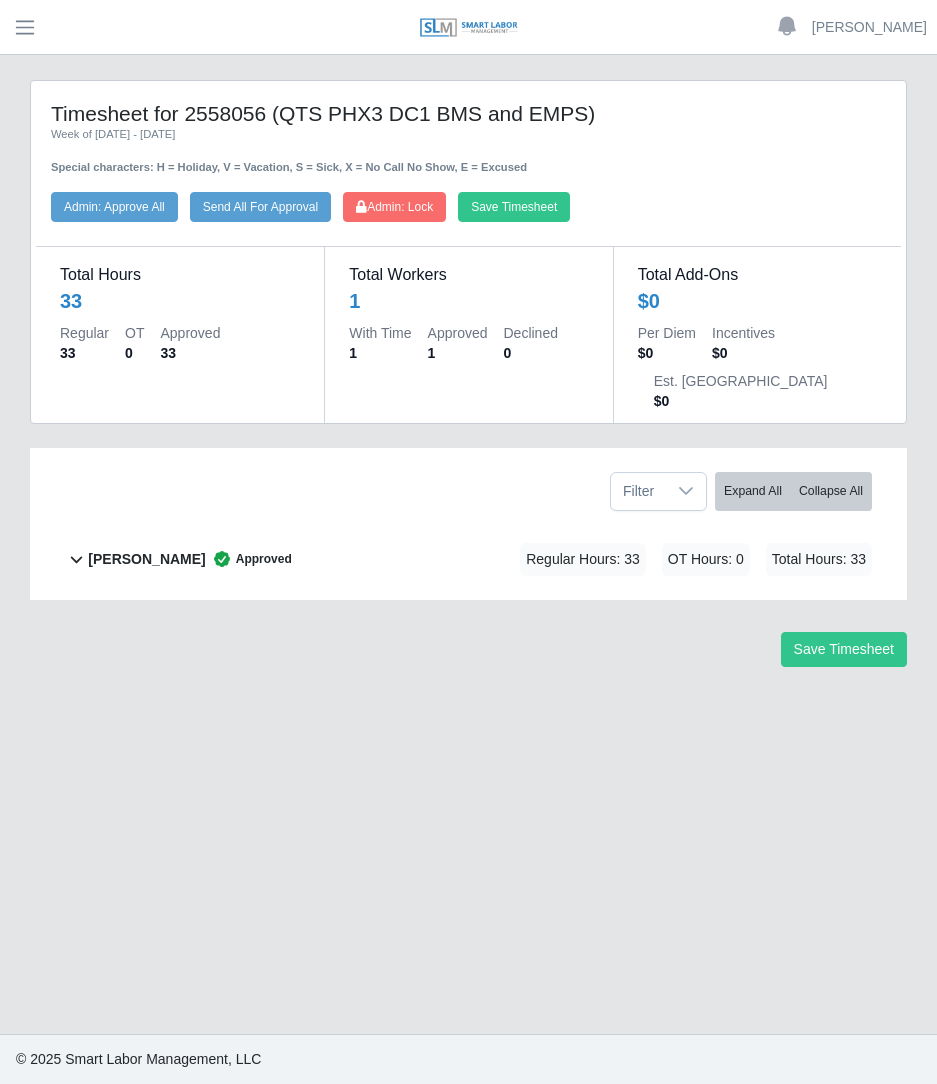 scroll, scrollTop: 0, scrollLeft: 0, axis: both 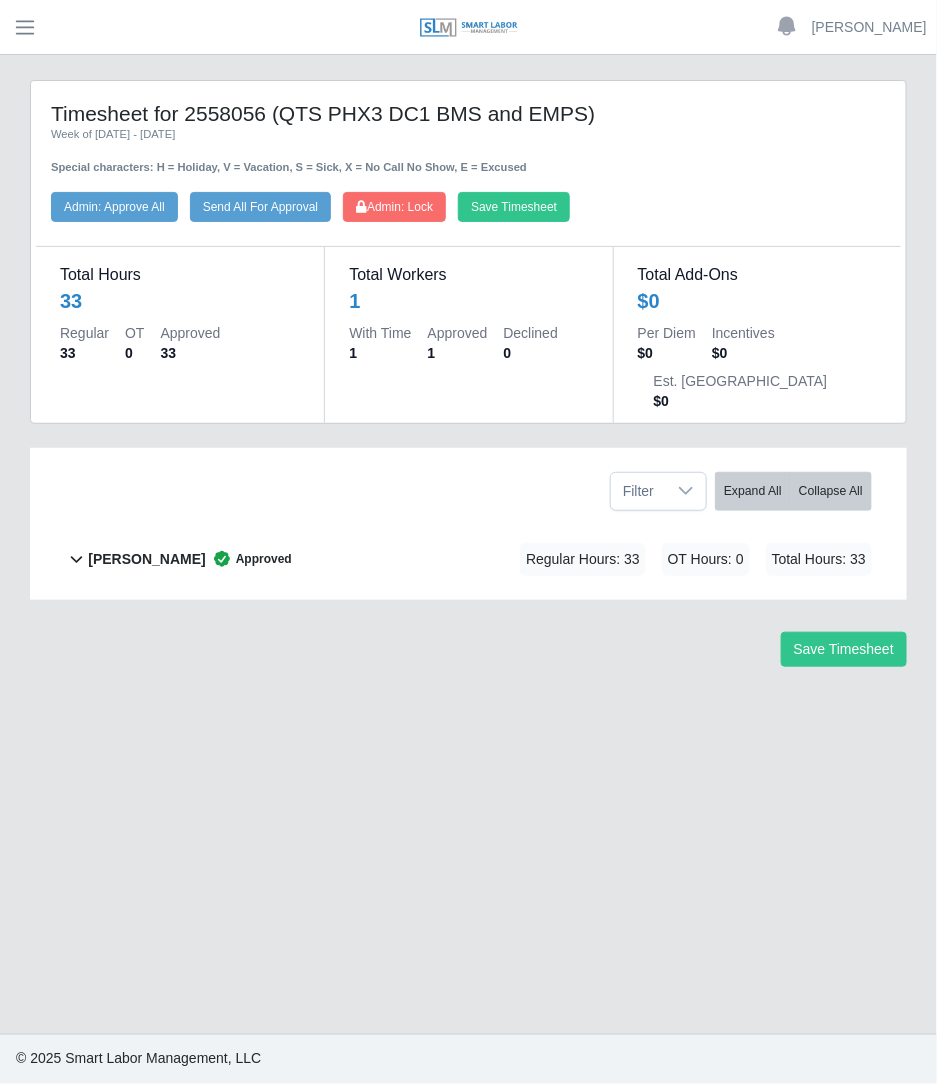 click on "[PERSON_NAME]        Approved
Regular Hours: 33   OT Hours: 0   Total Hours: 33" 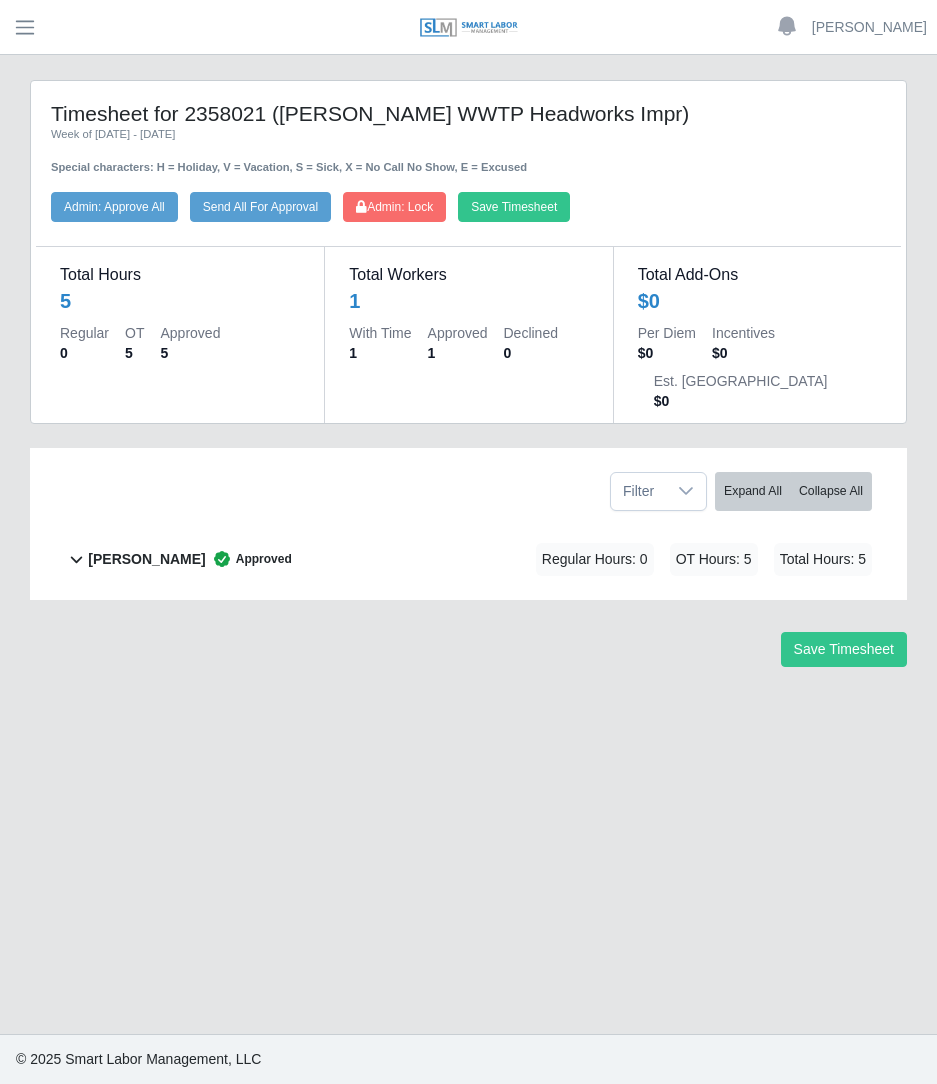 scroll, scrollTop: 0, scrollLeft: 0, axis: both 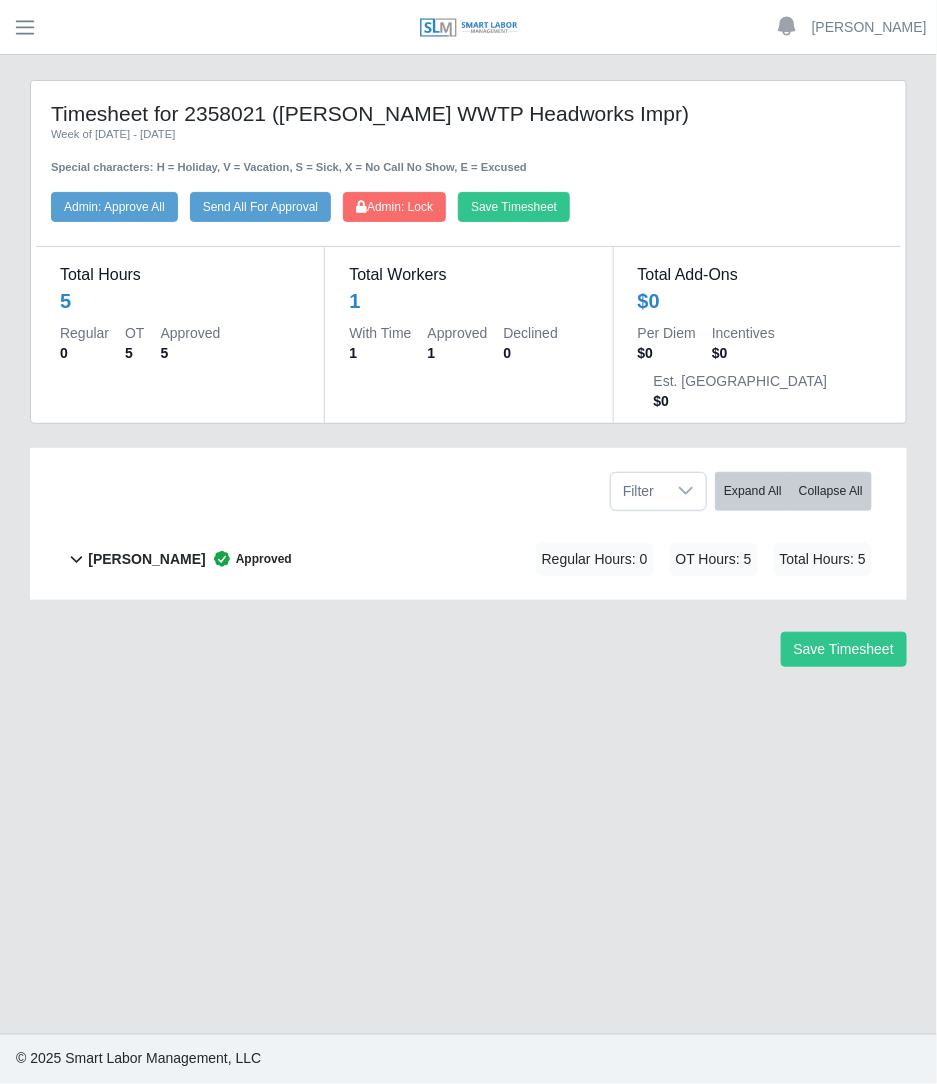click on "Regular Hours: 0" at bounding box center (595, 559) 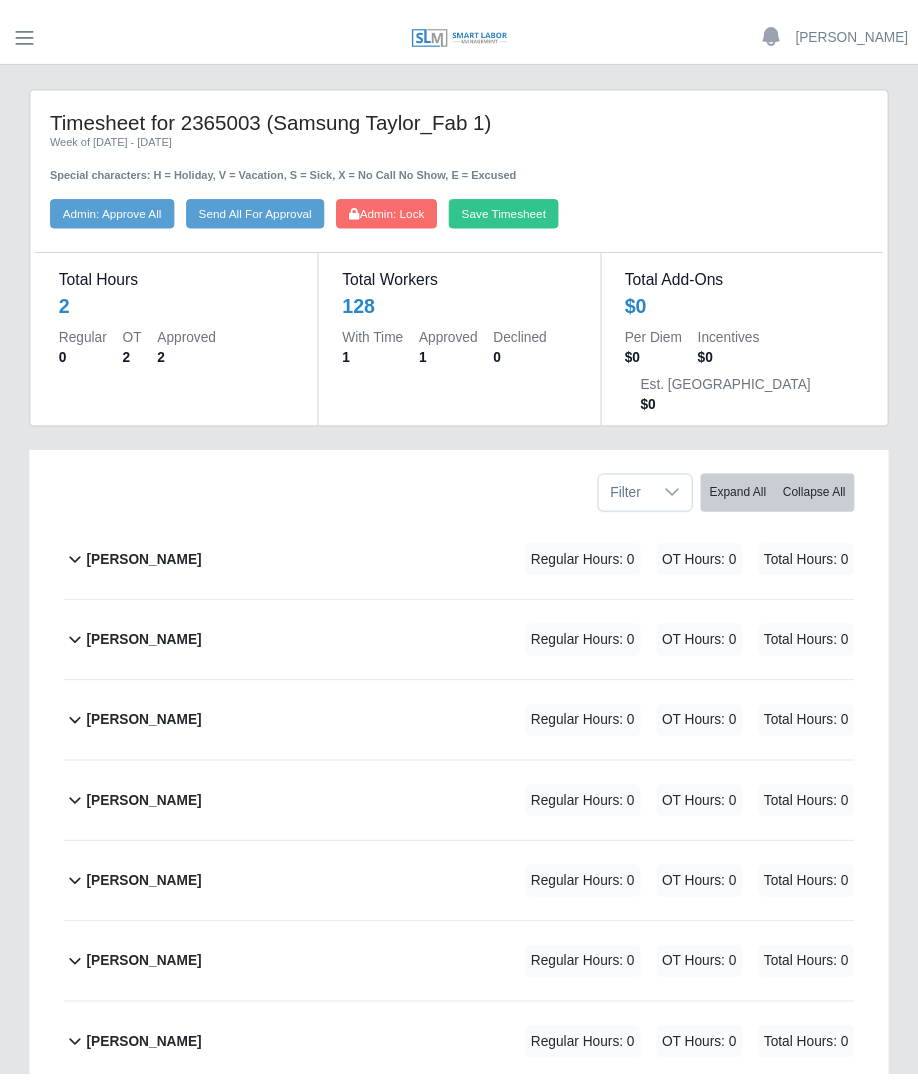 scroll, scrollTop: 0, scrollLeft: 0, axis: both 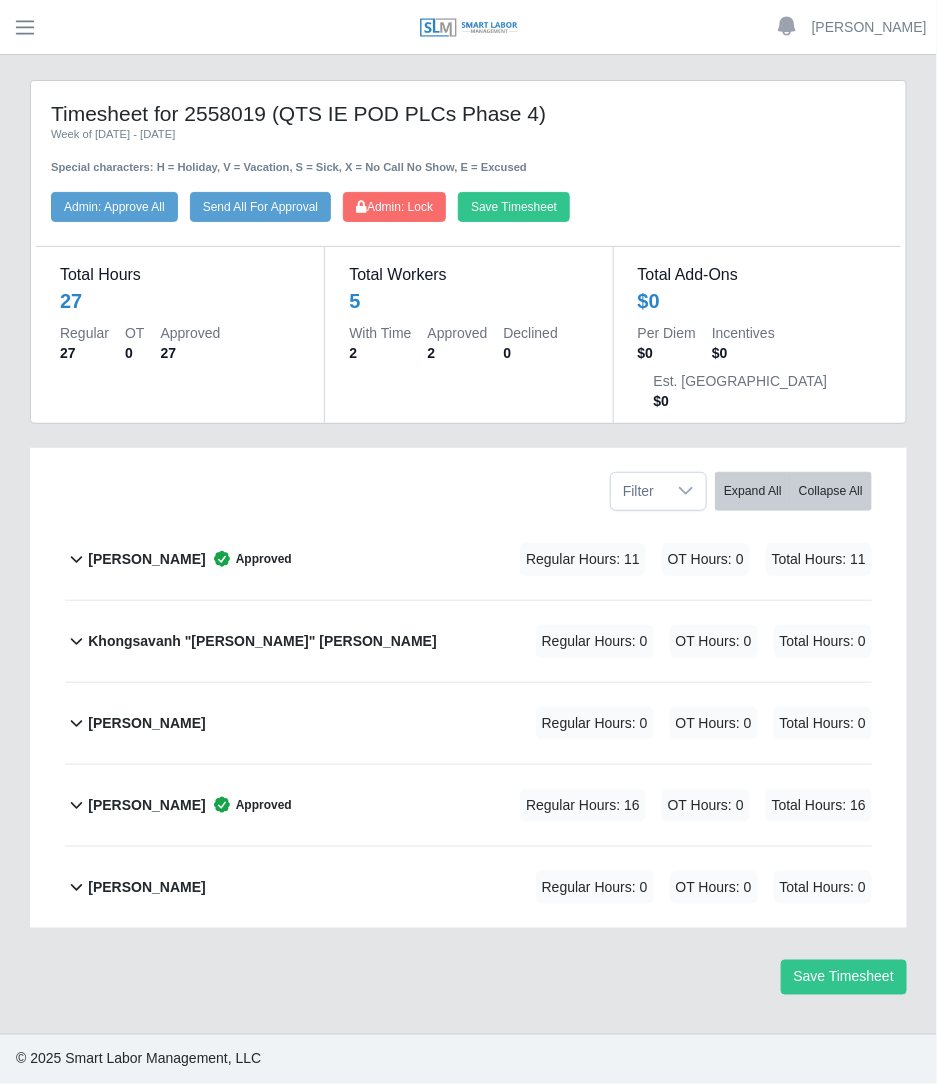 click on "[PERSON_NAME]        Approved
Regular Hours: 16   OT Hours: 0   Total Hours: 16" 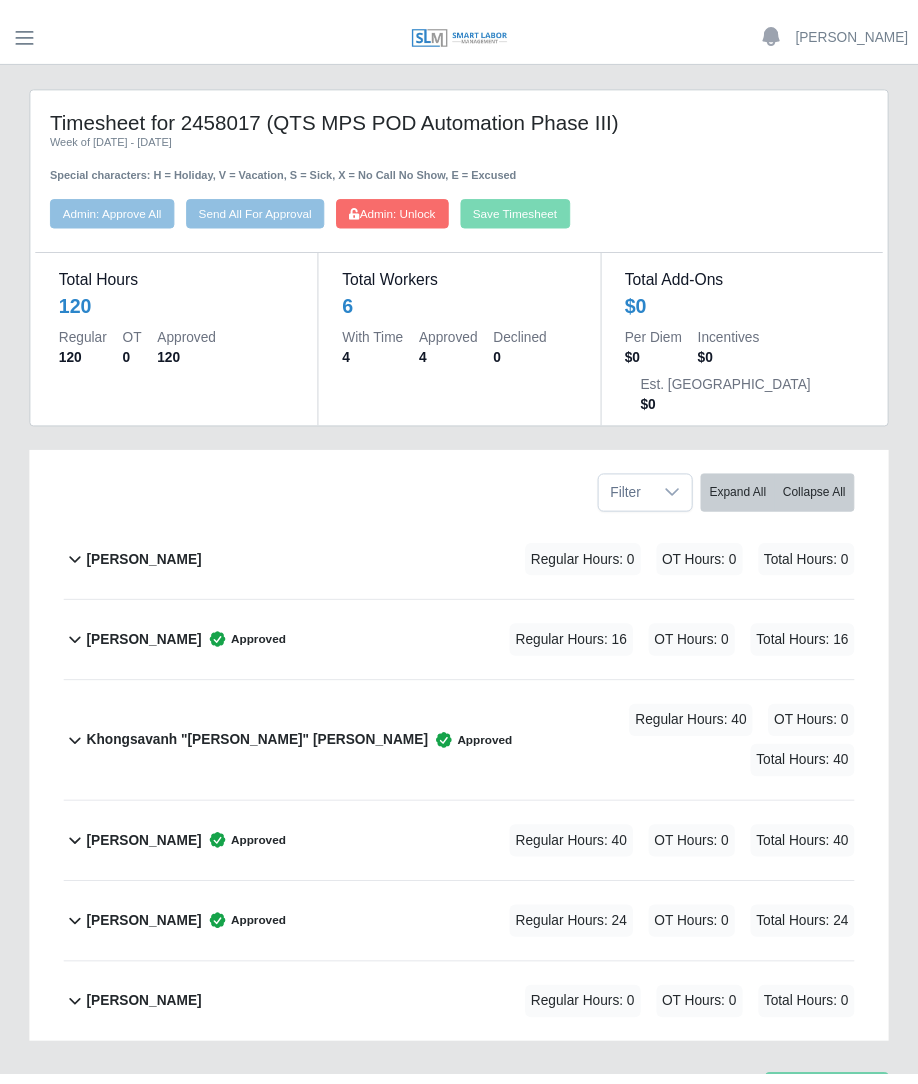 scroll, scrollTop: 0, scrollLeft: 0, axis: both 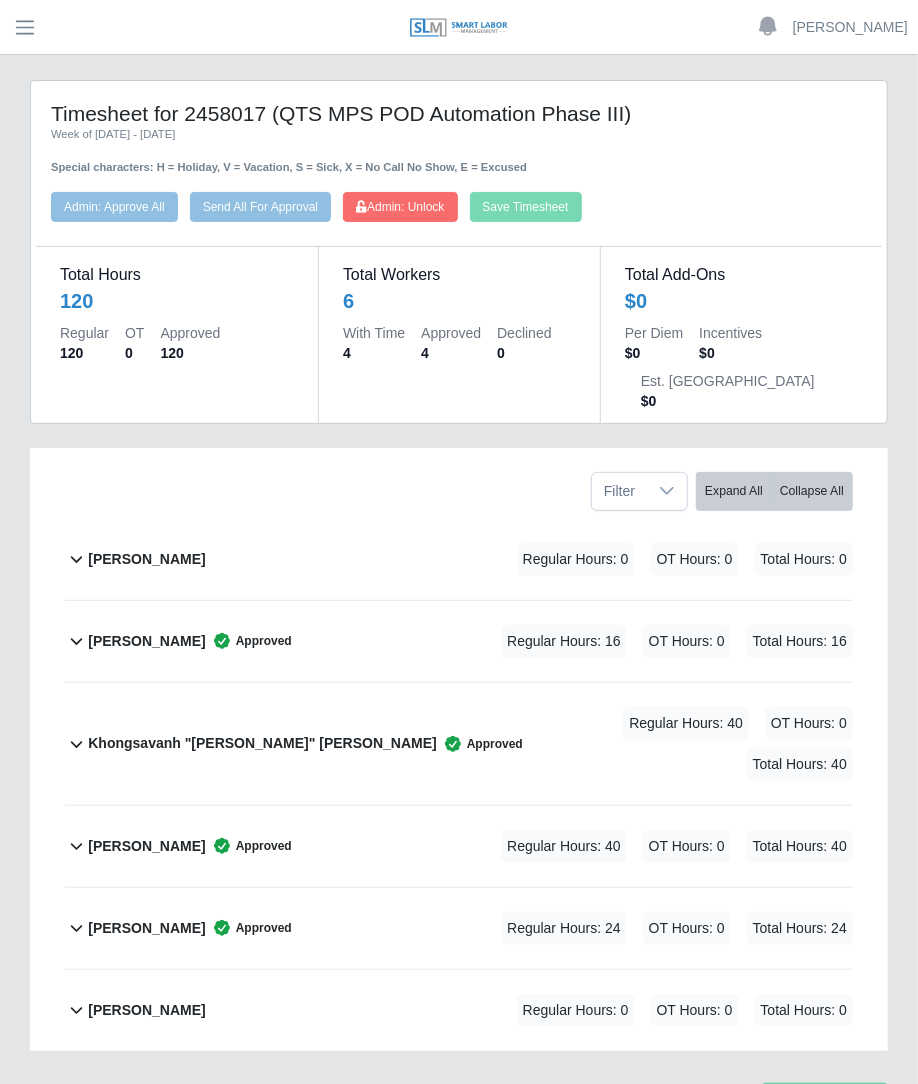click on "Rachel Kamenga        Approved
Regular Hours: 24   OT Hours: 0   Total Hours: 24" 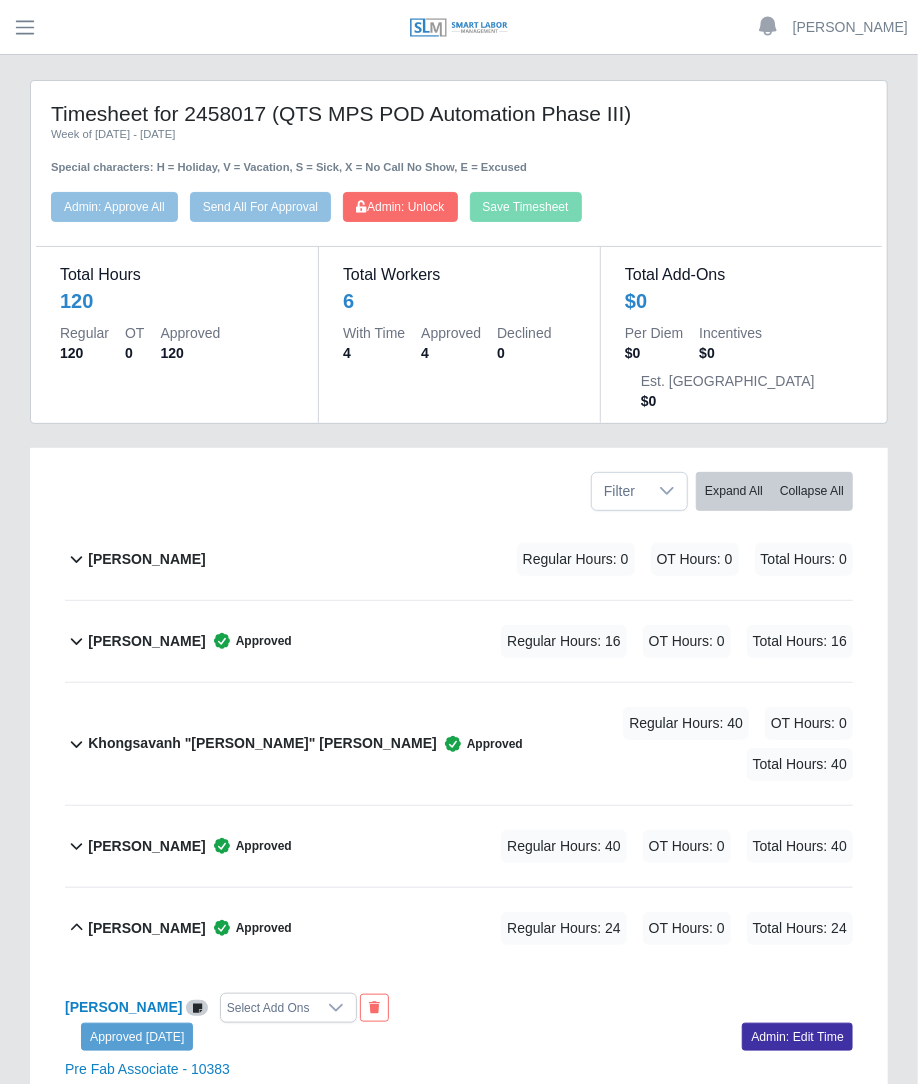 click on "Rachel Kamenga        Approved
Regular Hours: 24   OT Hours: 0   Total Hours: 24" 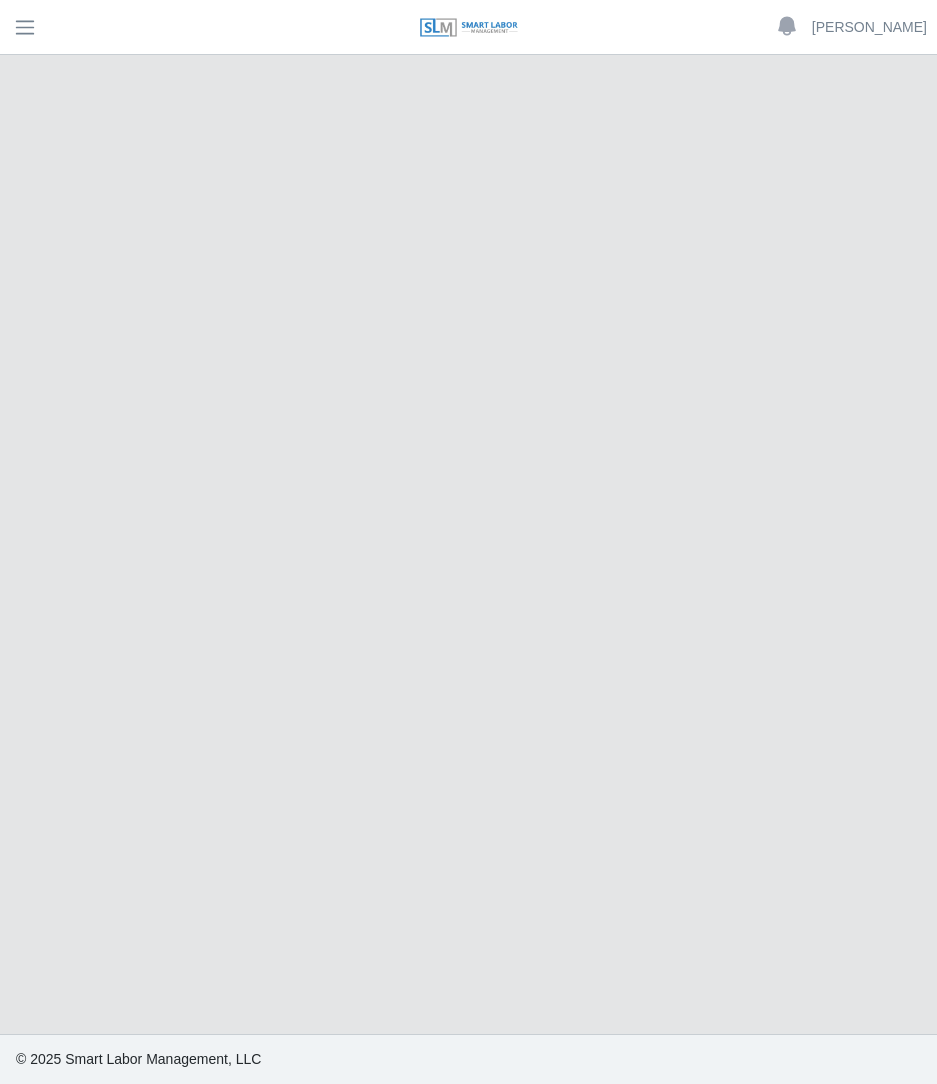 scroll, scrollTop: 0, scrollLeft: 0, axis: both 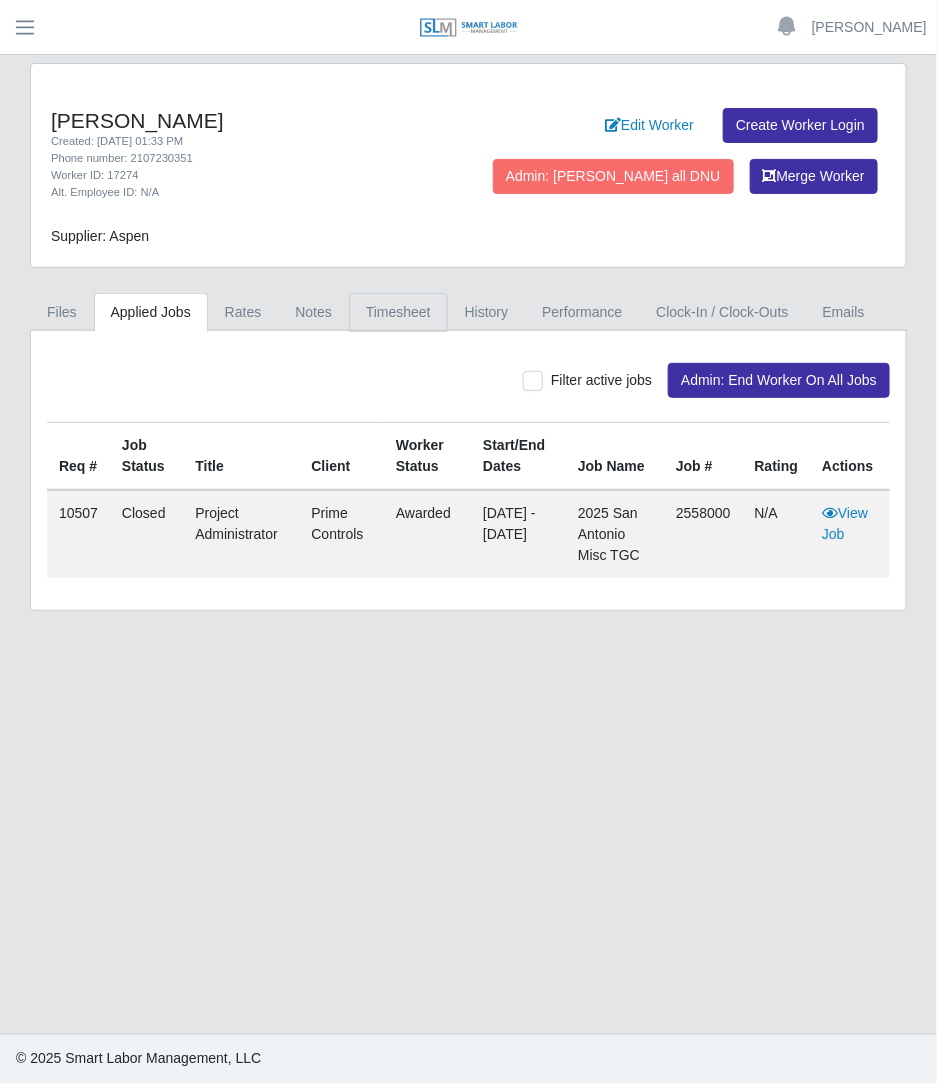 click on "Timesheet" at bounding box center (398, 312) 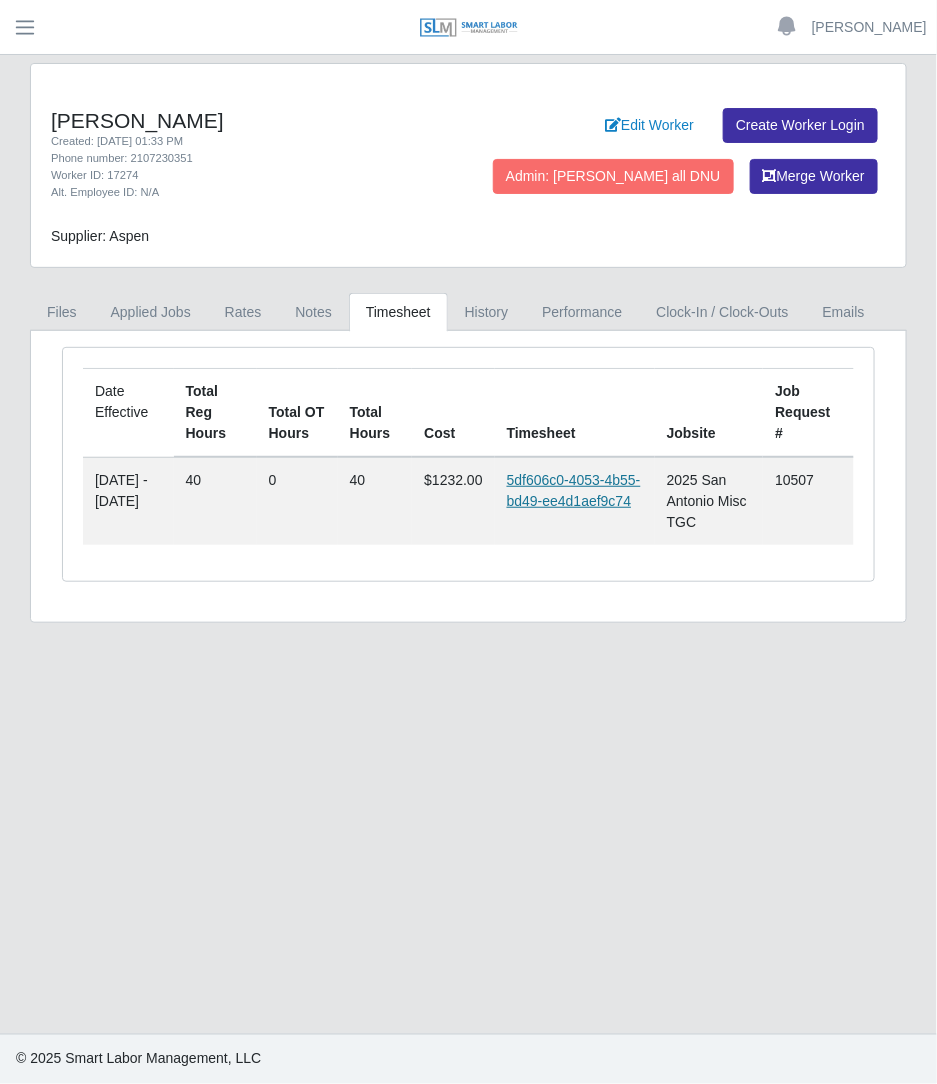 click on "5df606c0-4053-4b55-bd49-ee4d1aef9c74" at bounding box center (574, 490) 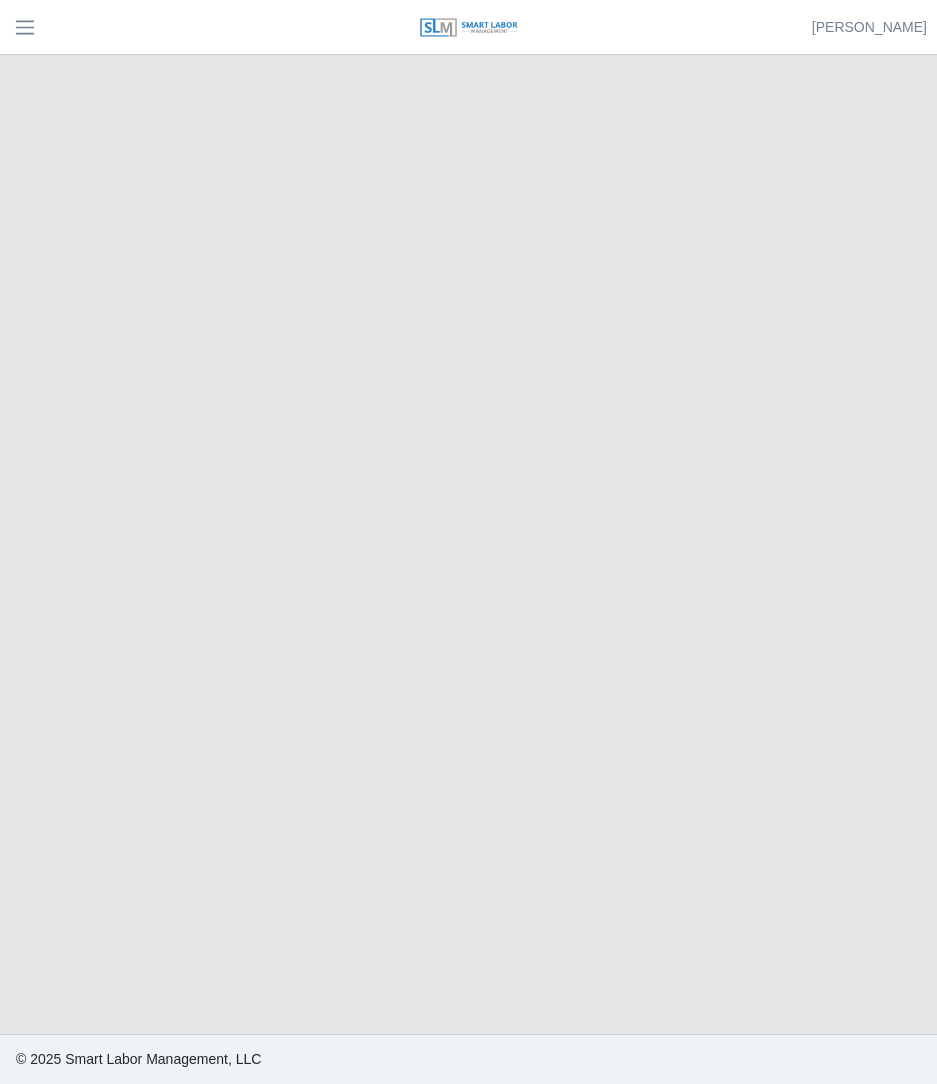 scroll, scrollTop: 0, scrollLeft: 0, axis: both 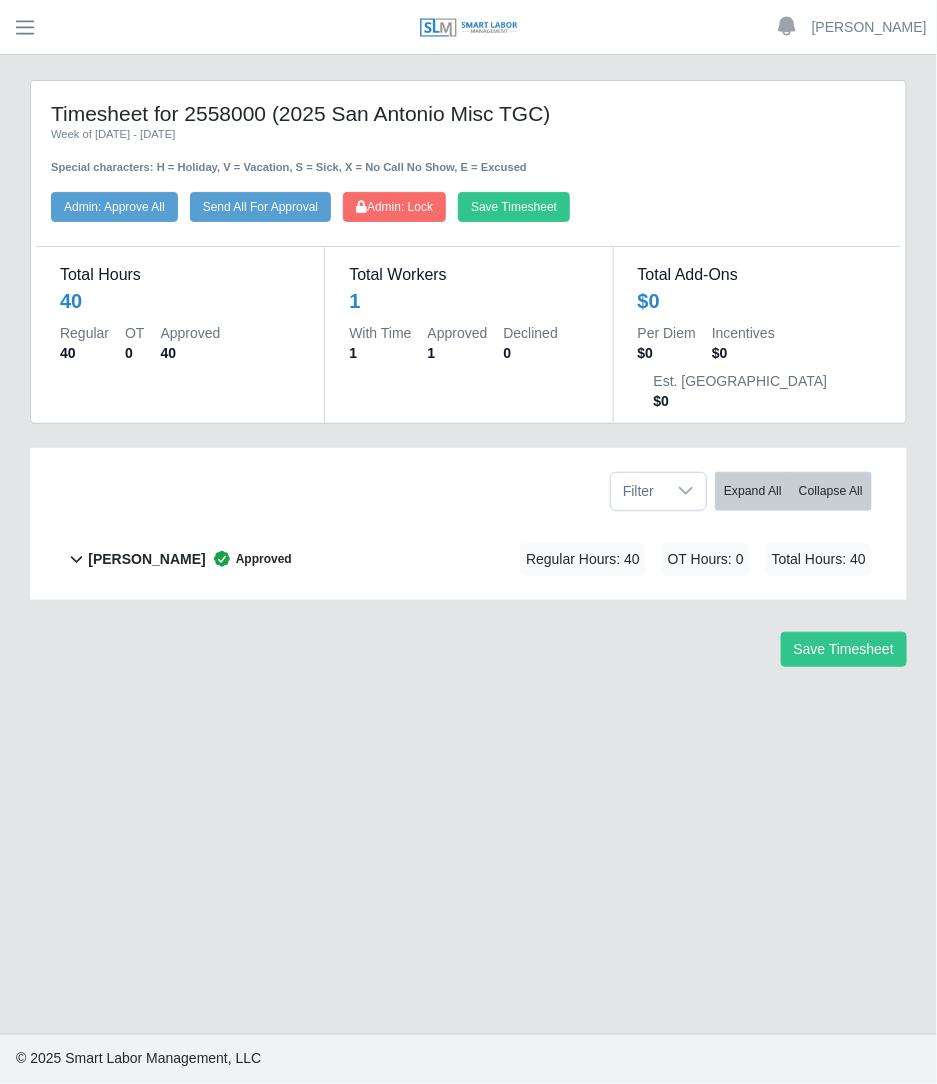 click on "Regular Hours: 40   OT Hours: 0   Total Hours: 40" at bounding box center (668, 559) 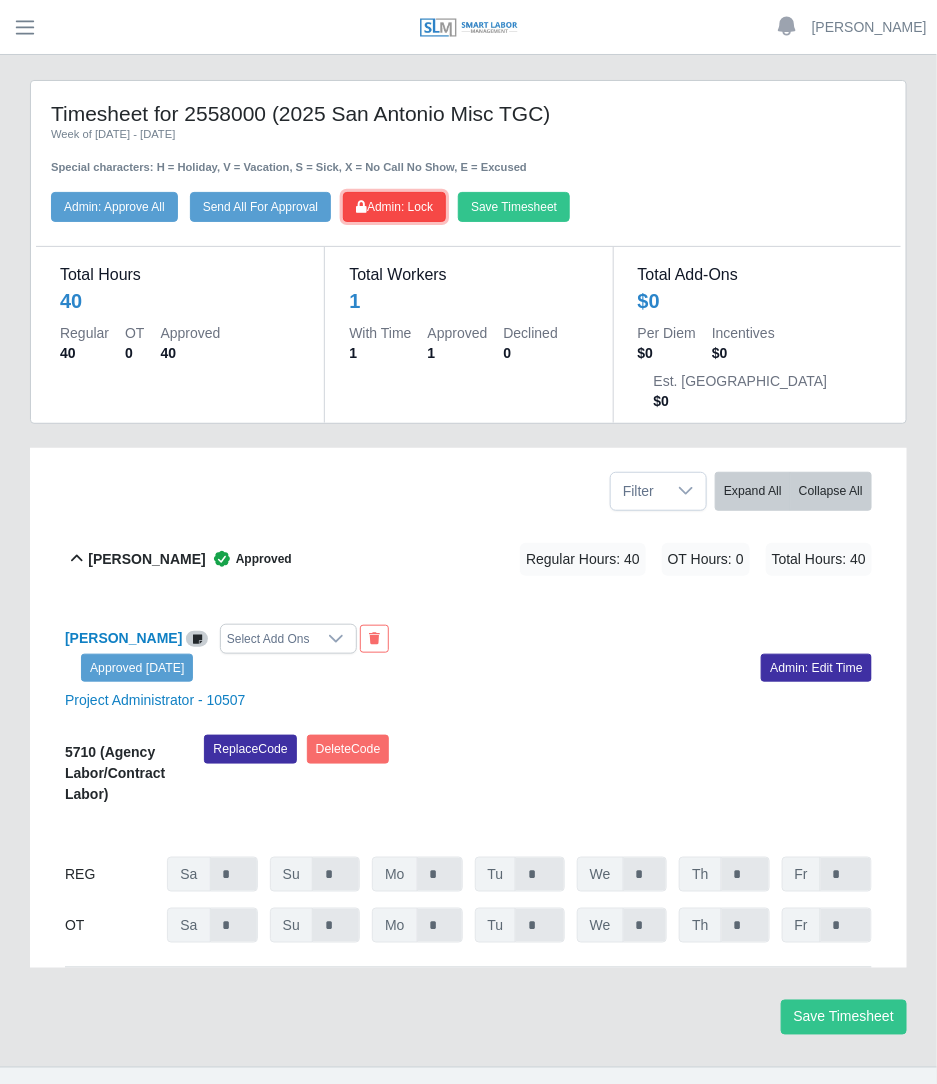click on "Admin: Lock" at bounding box center (394, 207) 